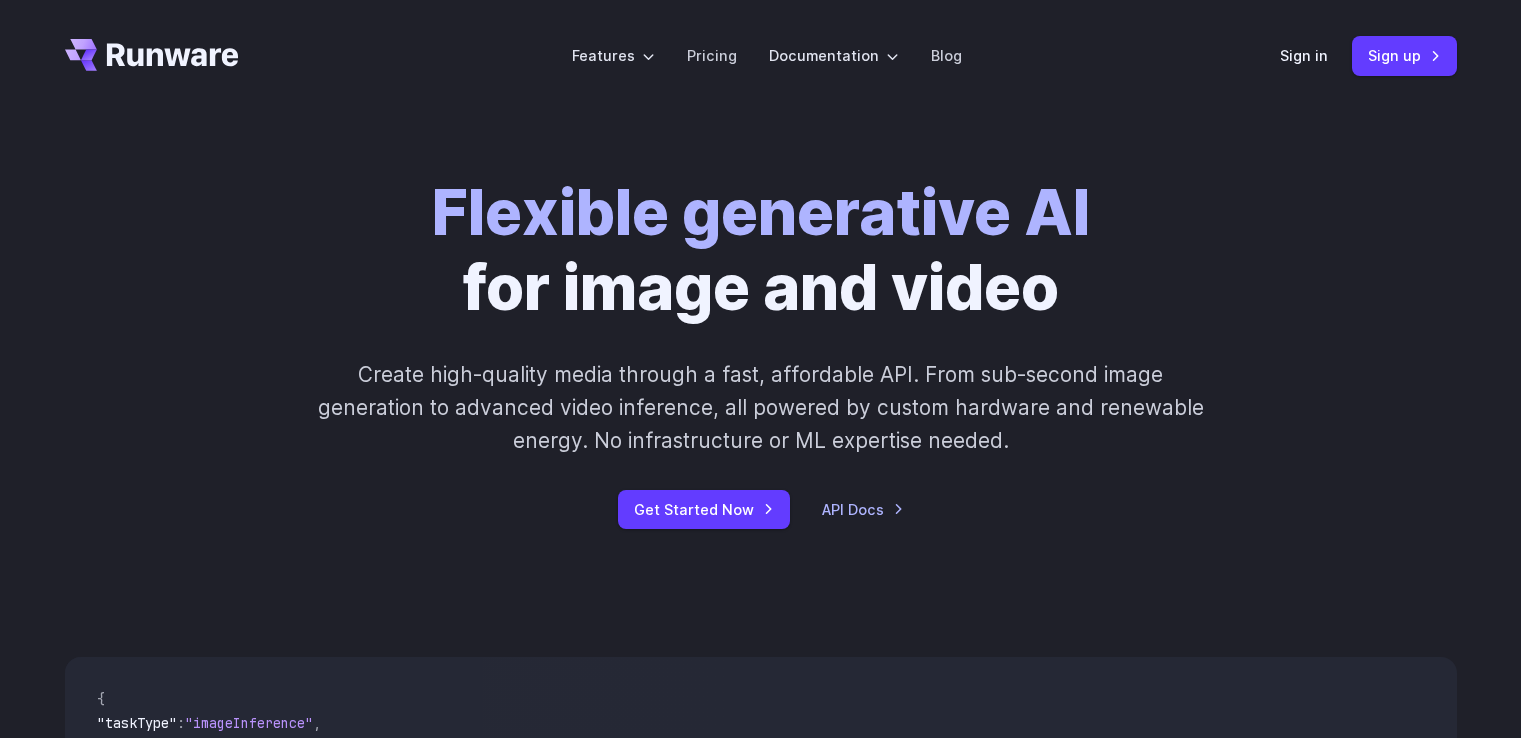 scroll, scrollTop: 0, scrollLeft: 0, axis: both 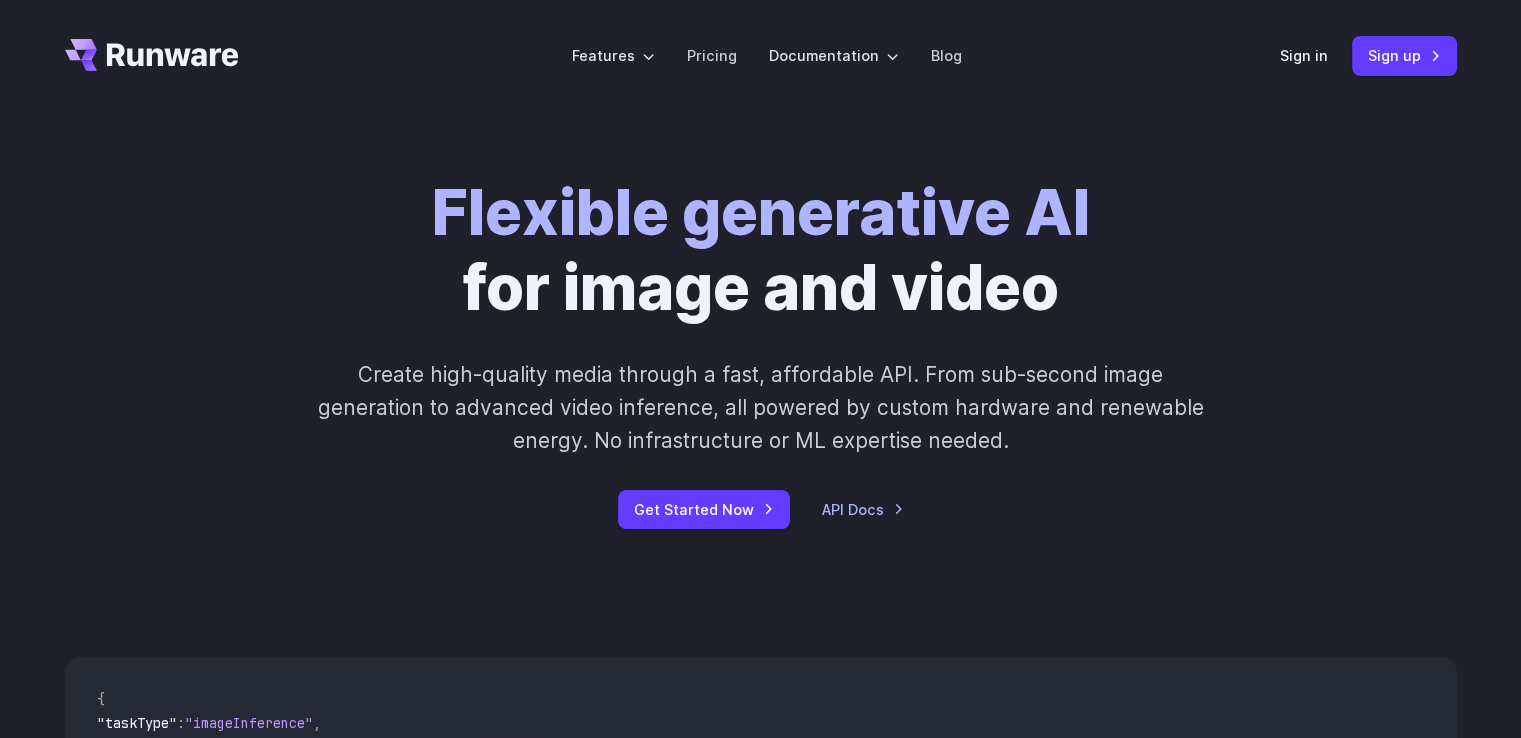 click on "Flexible generative AI for image and video    Create high-quality media through a fast, affordable API. From sub-second image generation to advanced video inference, all powered by custom hardware and renewable energy. No infrastructure or ML expertise needed.
Get Started Now
API Docs" at bounding box center [760, 352] 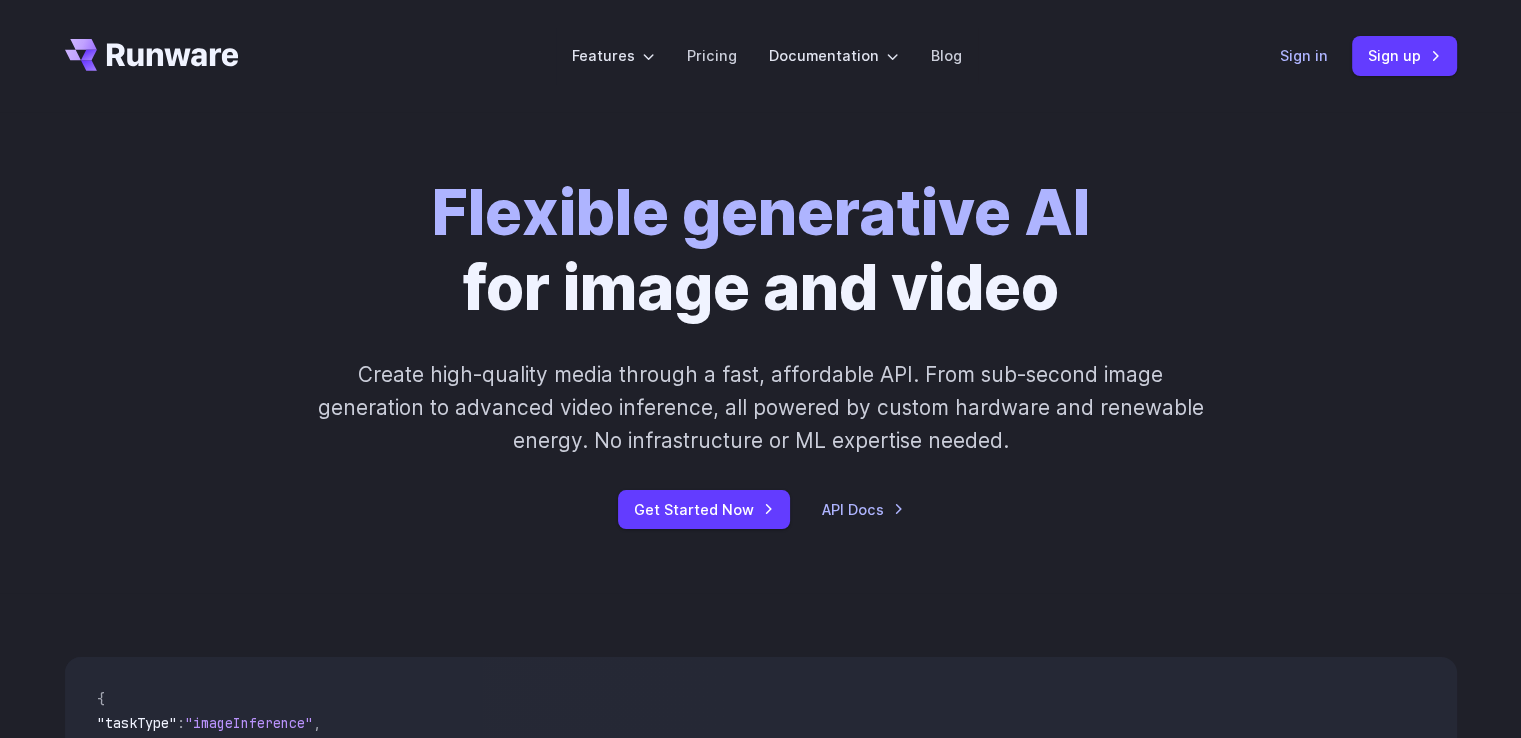 click on "Sign in" at bounding box center (1304, 55) 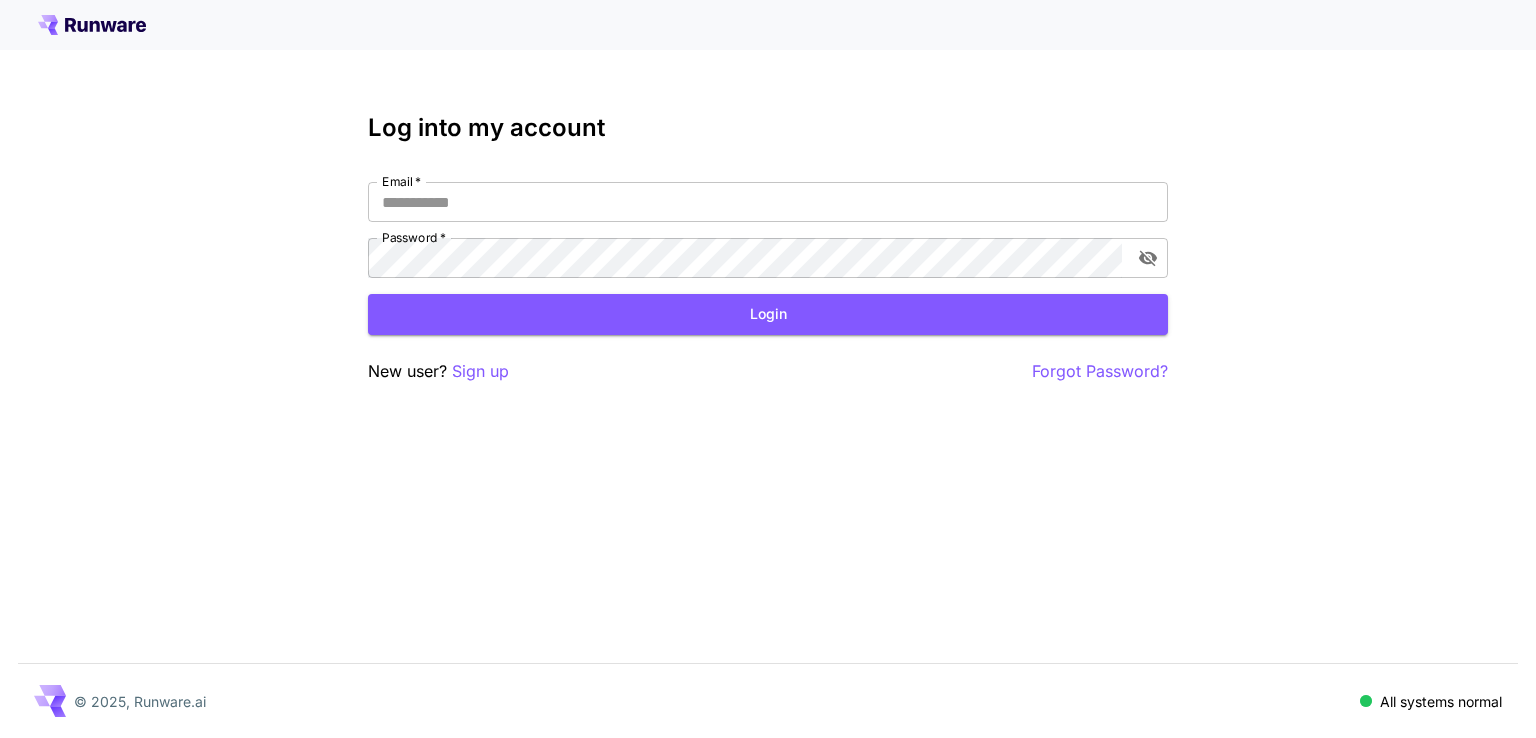 scroll, scrollTop: 0, scrollLeft: 0, axis: both 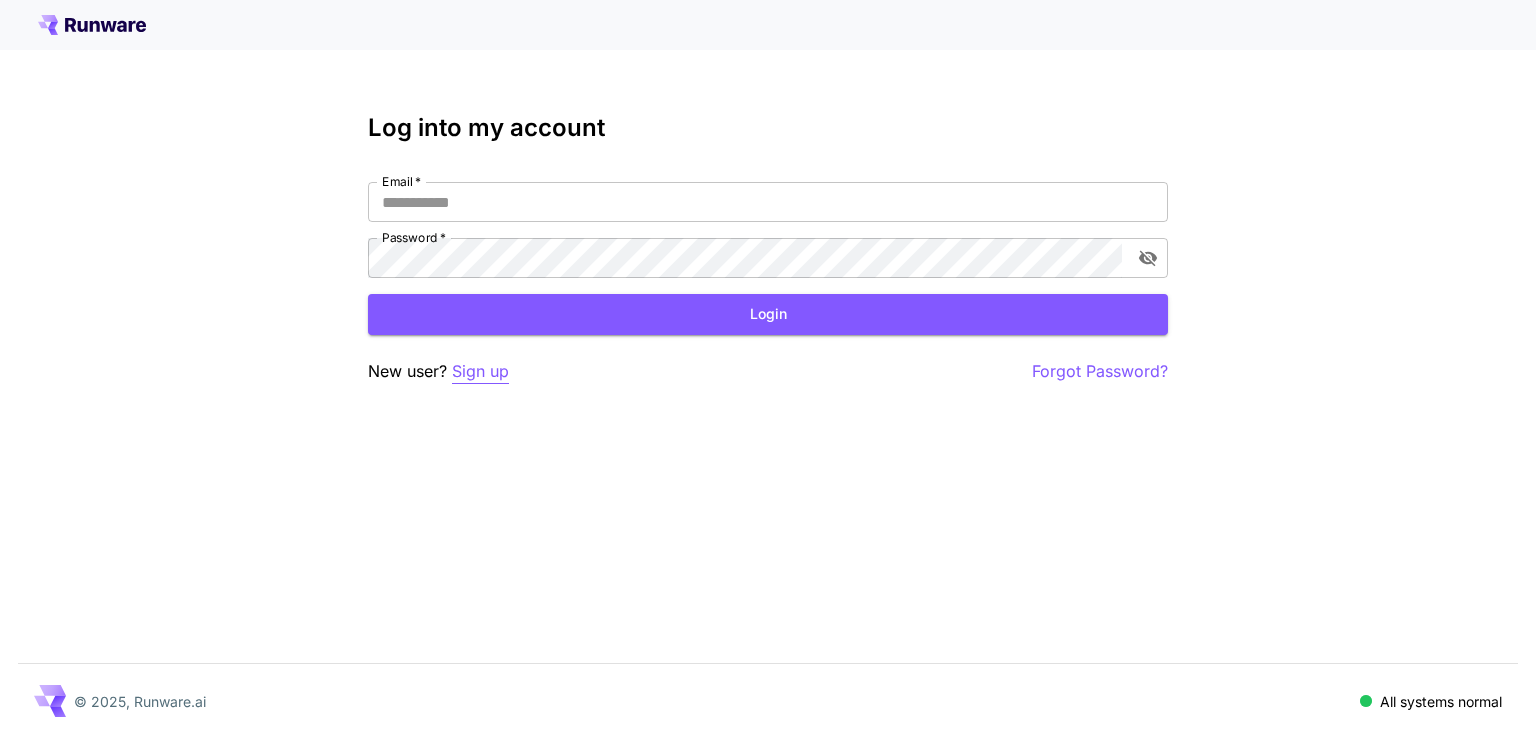 click on "Sign up" at bounding box center [480, 371] 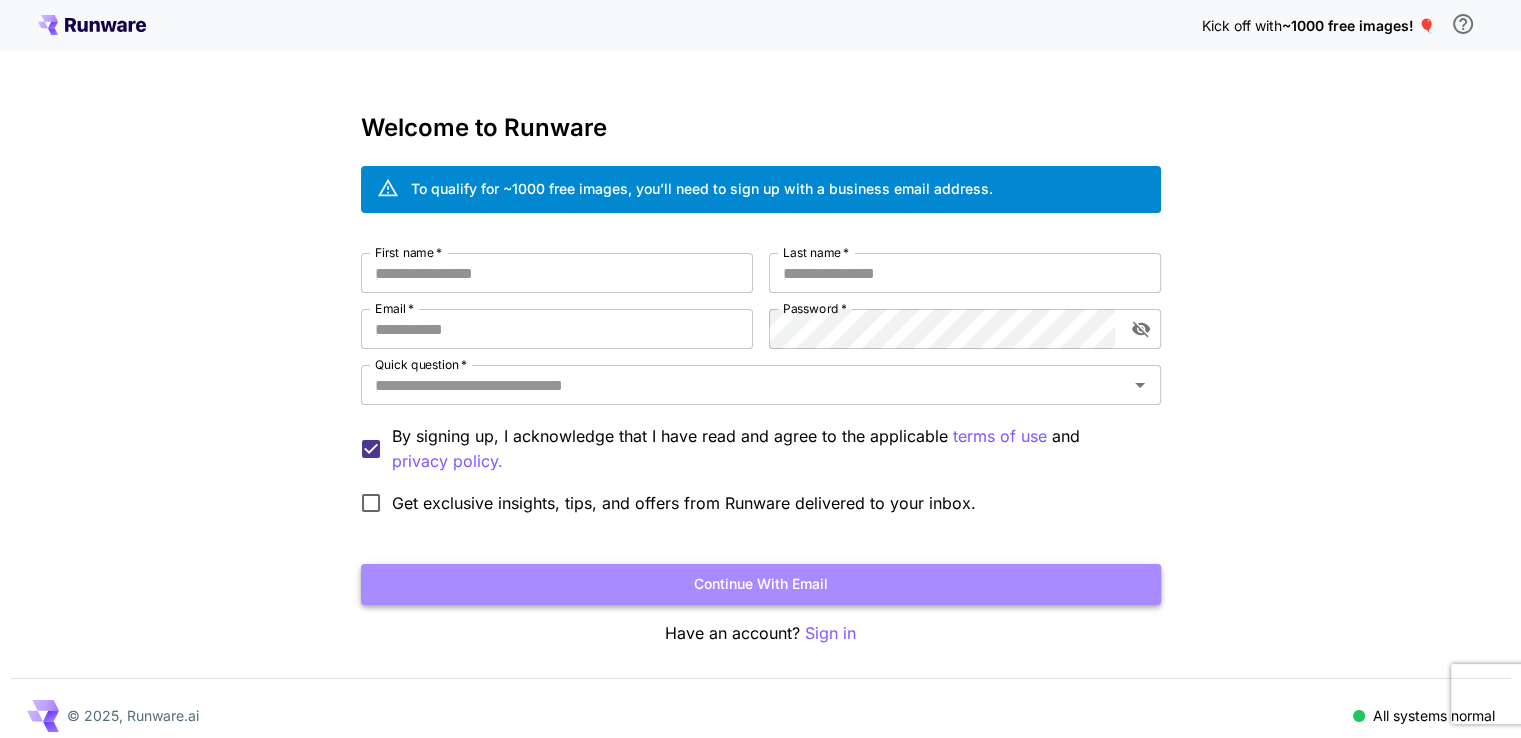 click on "Continue with email" at bounding box center [761, 584] 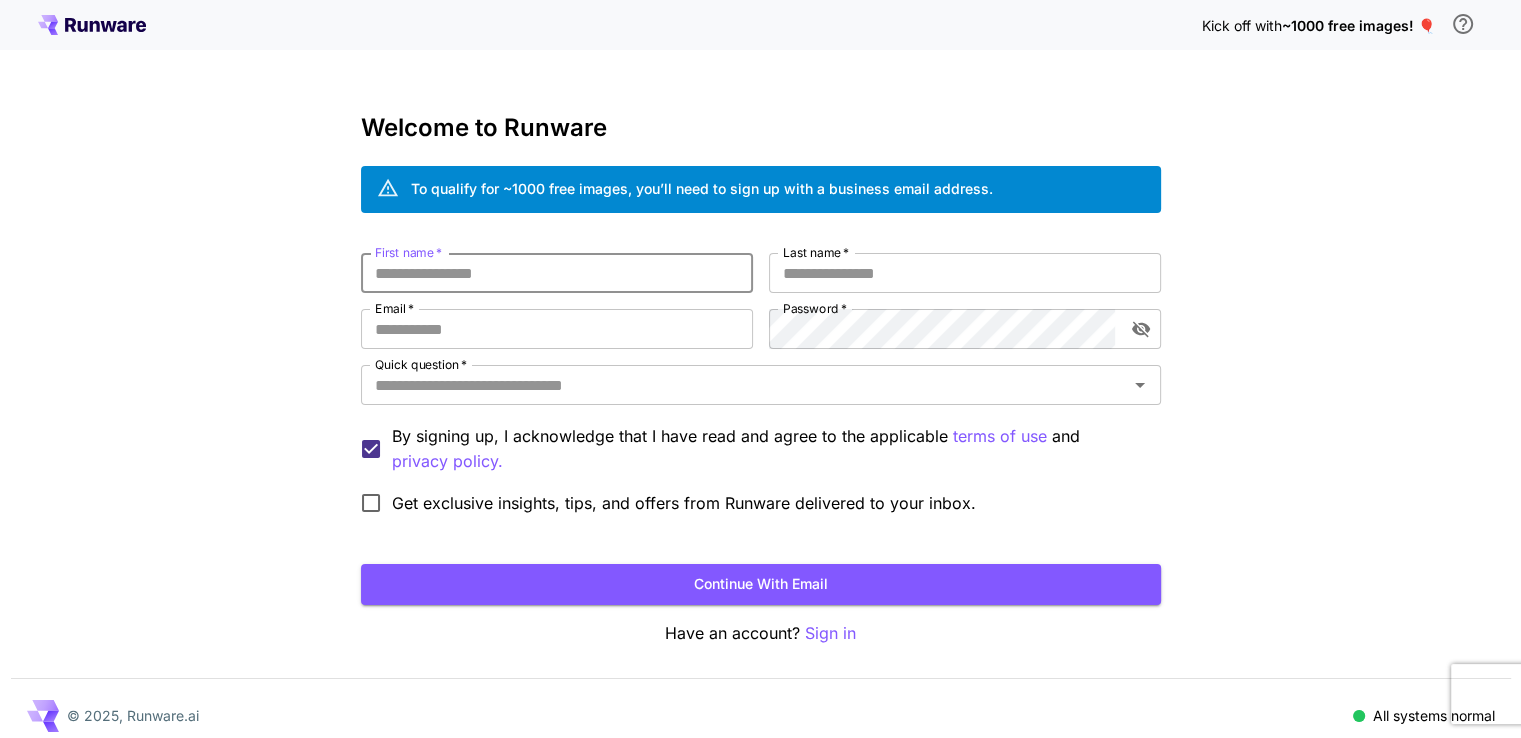 click on "First name   *" at bounding box center (557, 273) 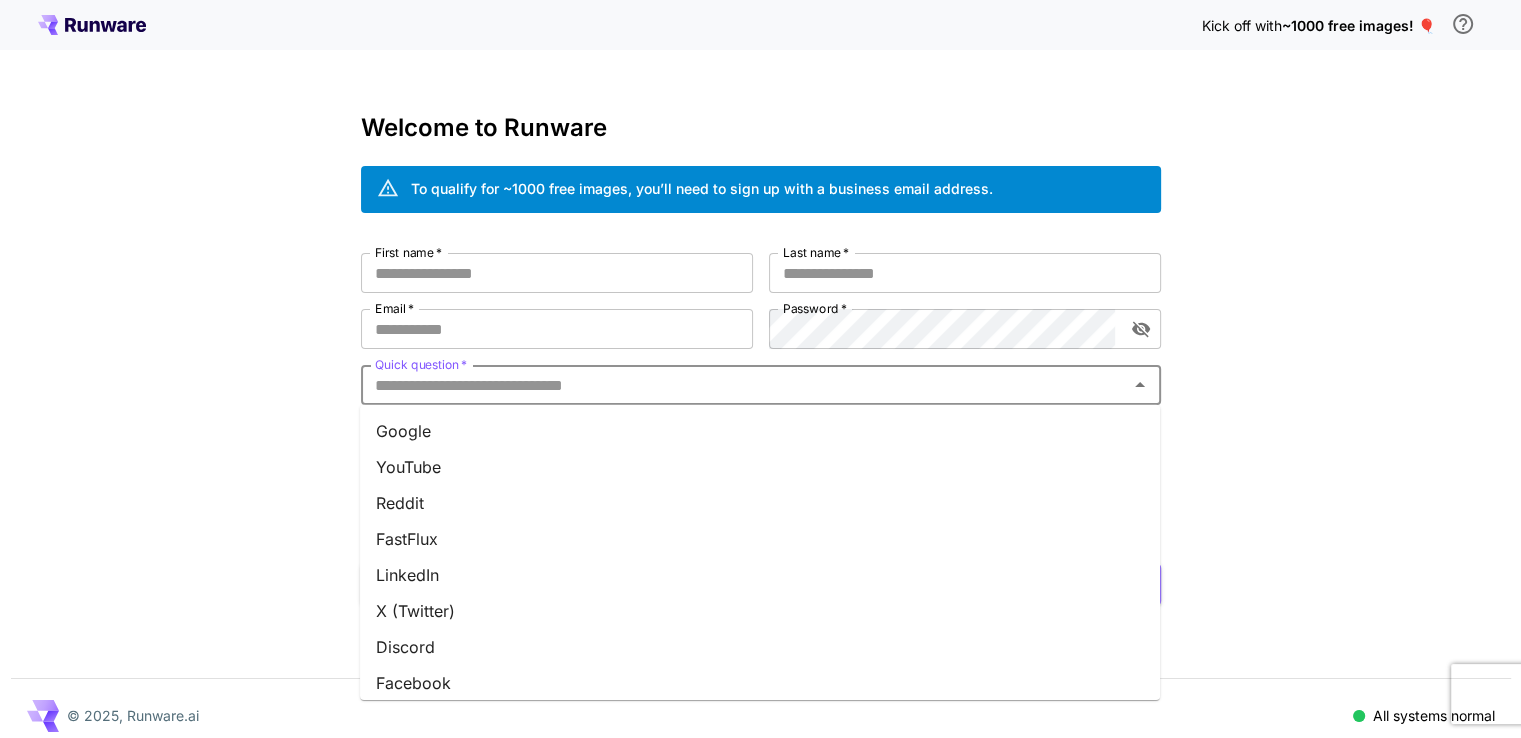 click on "Quick question   *" at bounding box center (744, 385) 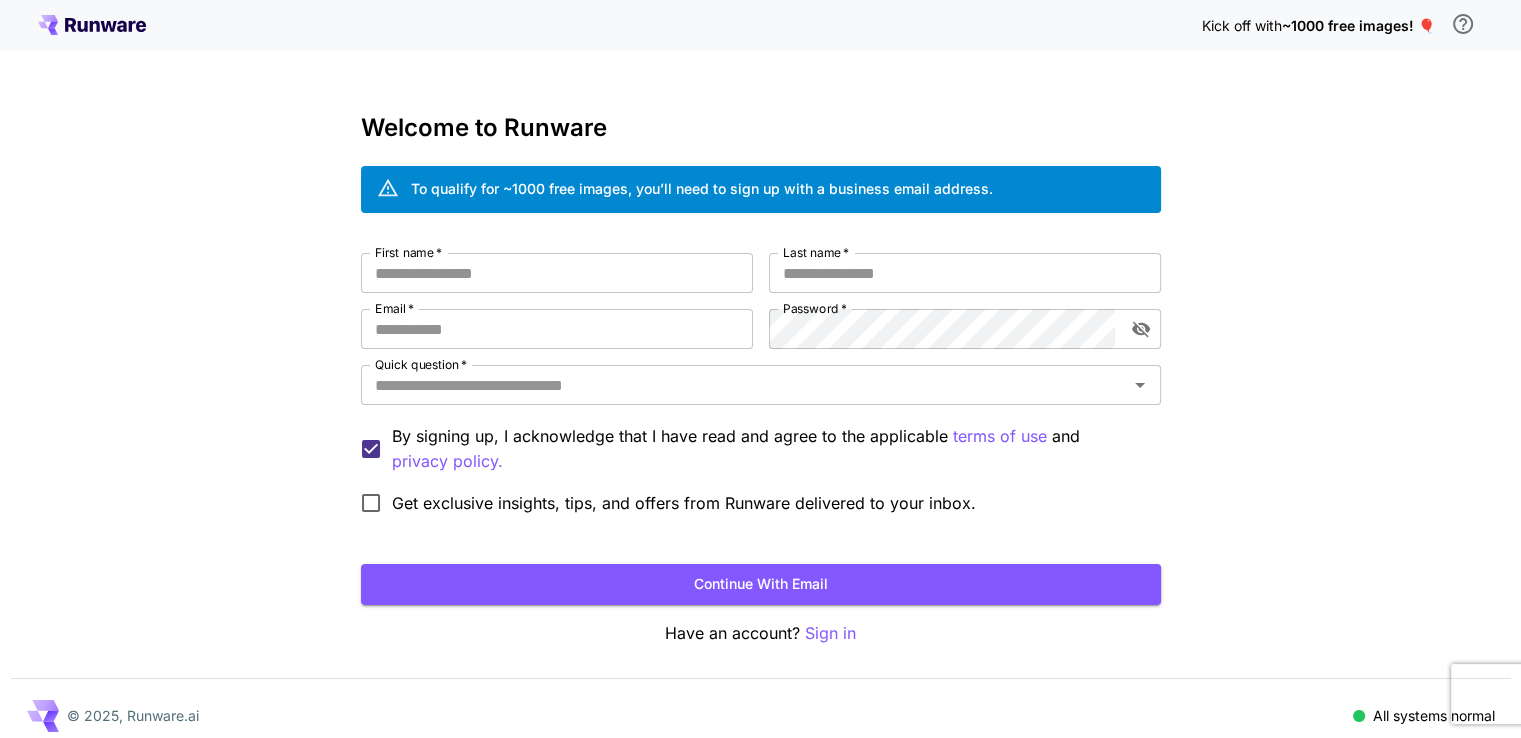 click on "First name   * [NAME]   * Last name   * [NAME]   * Email   * [EMAIL]   * Password   * Password   * Quick question   * Quick question   * By signing up, I acknowledge that I have read and agree to the applicable   terms of use     and   privacy policy.   Get exclusive insights, tips, and offers from Runware delivered to your inbox." at bounding box center [761, 388] 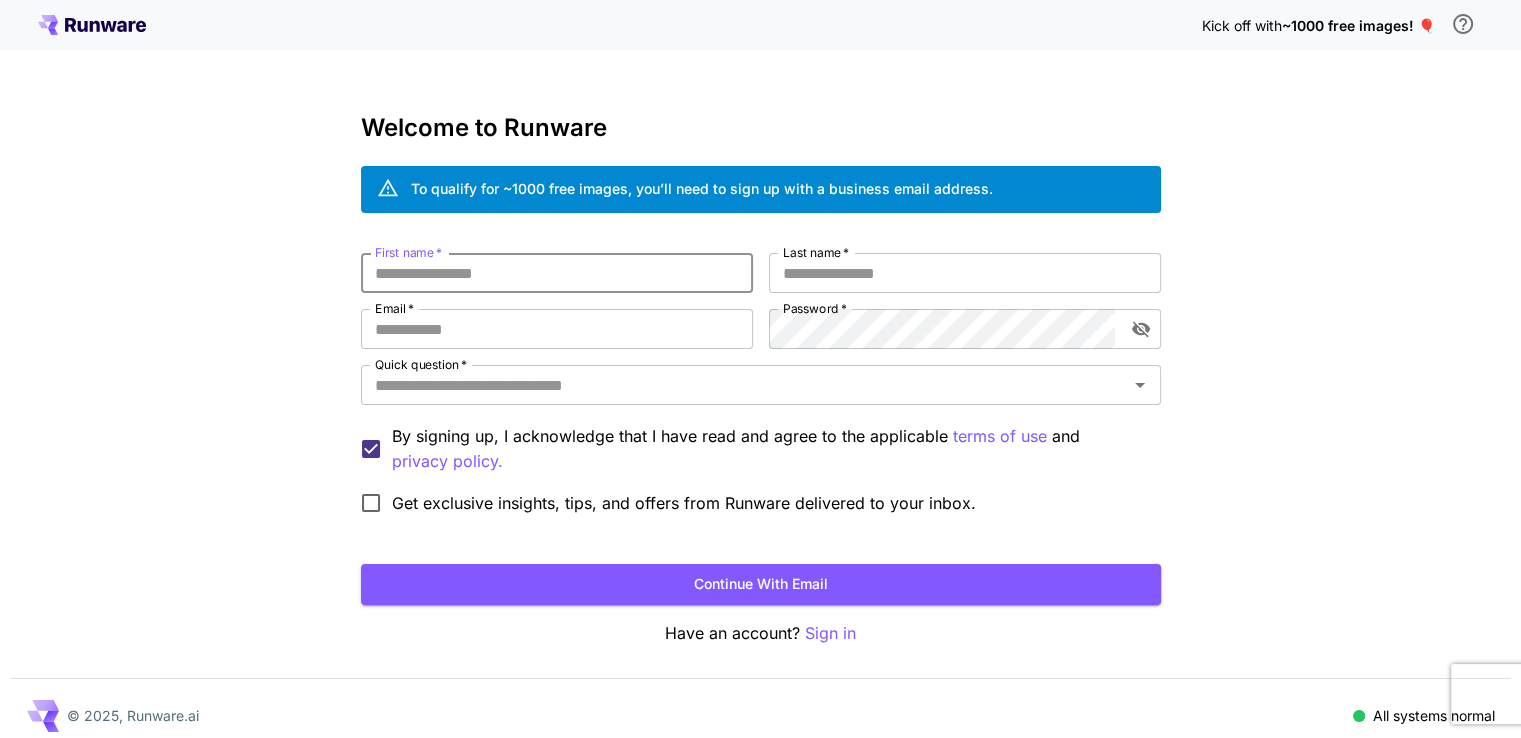 click on "First name   *" at bounding box center (557, 273) 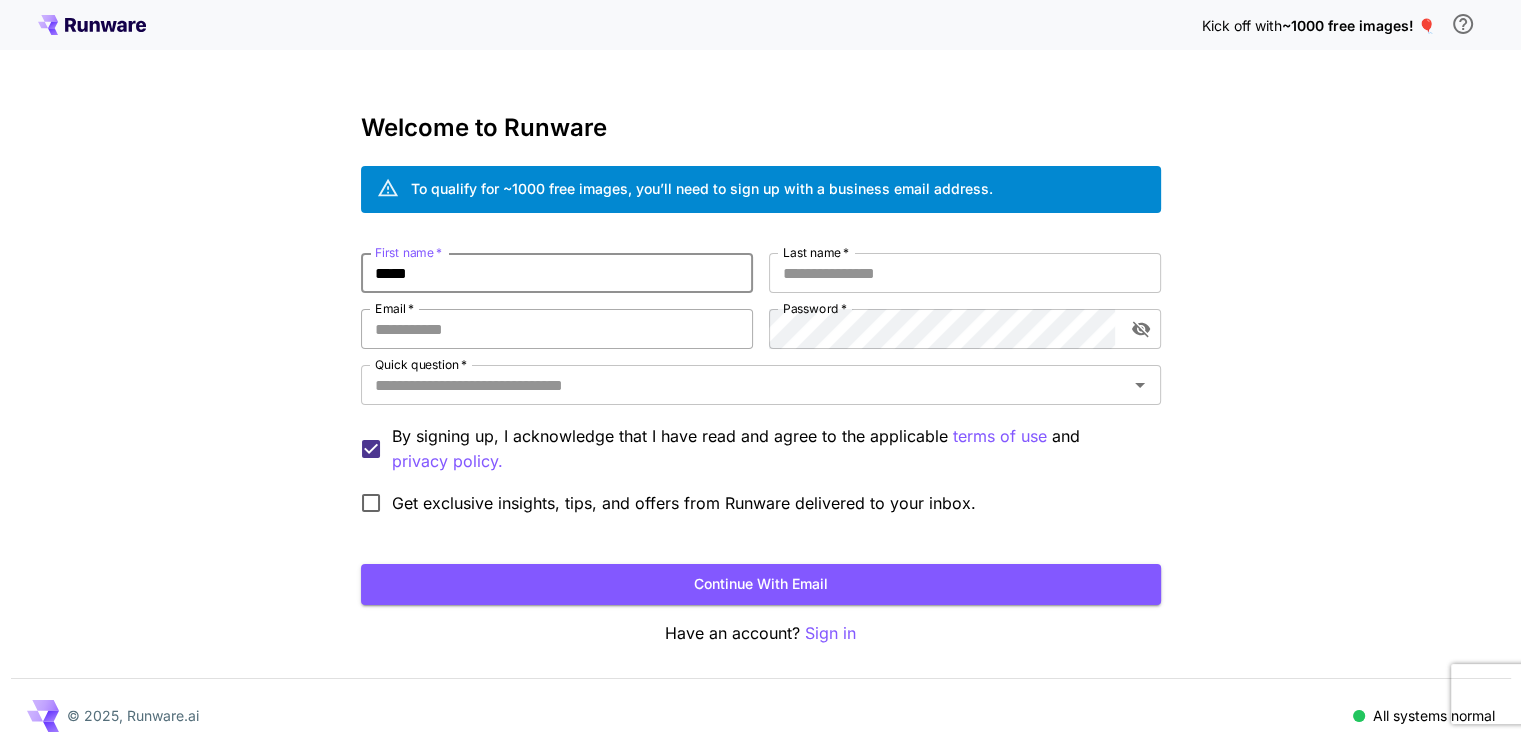 type on "*****" 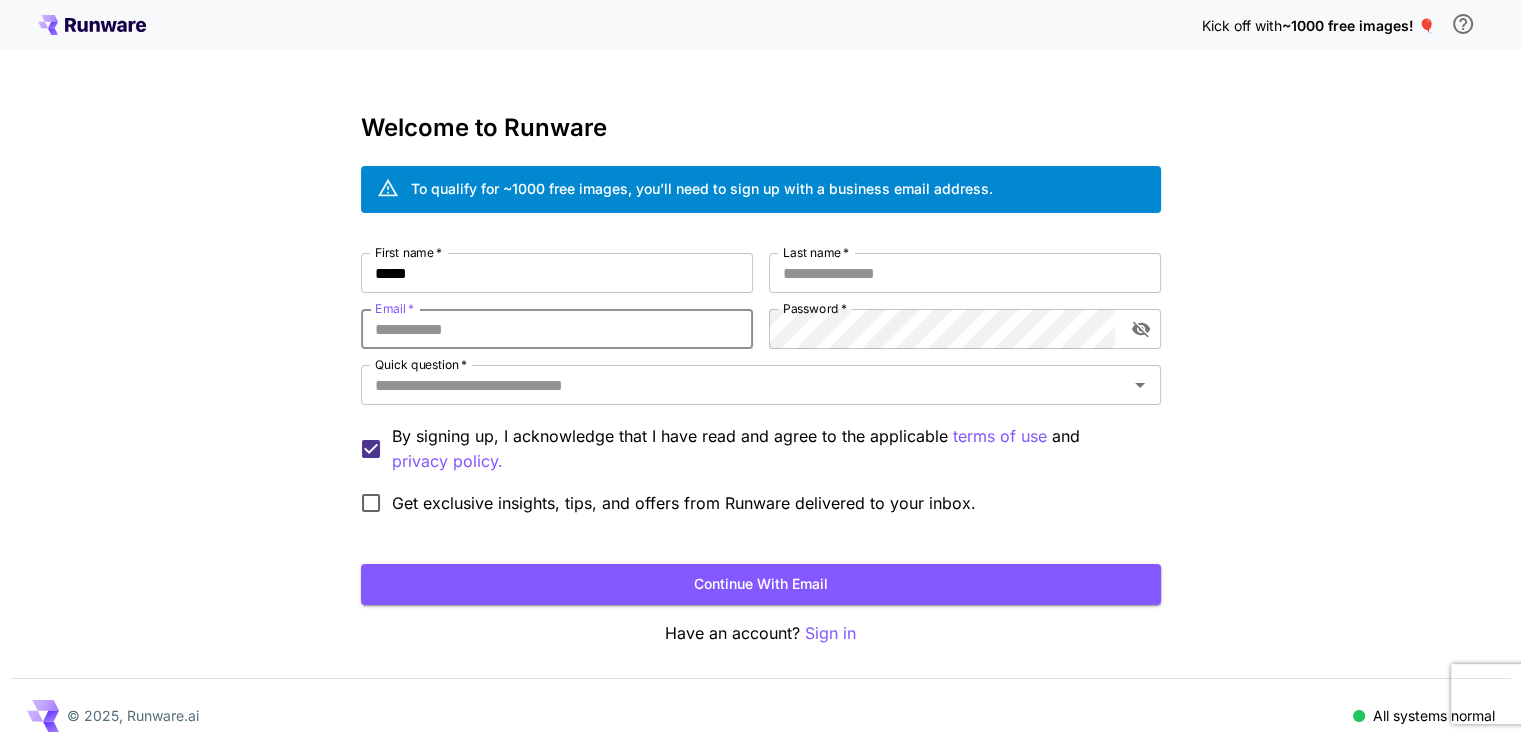 type on "**********" 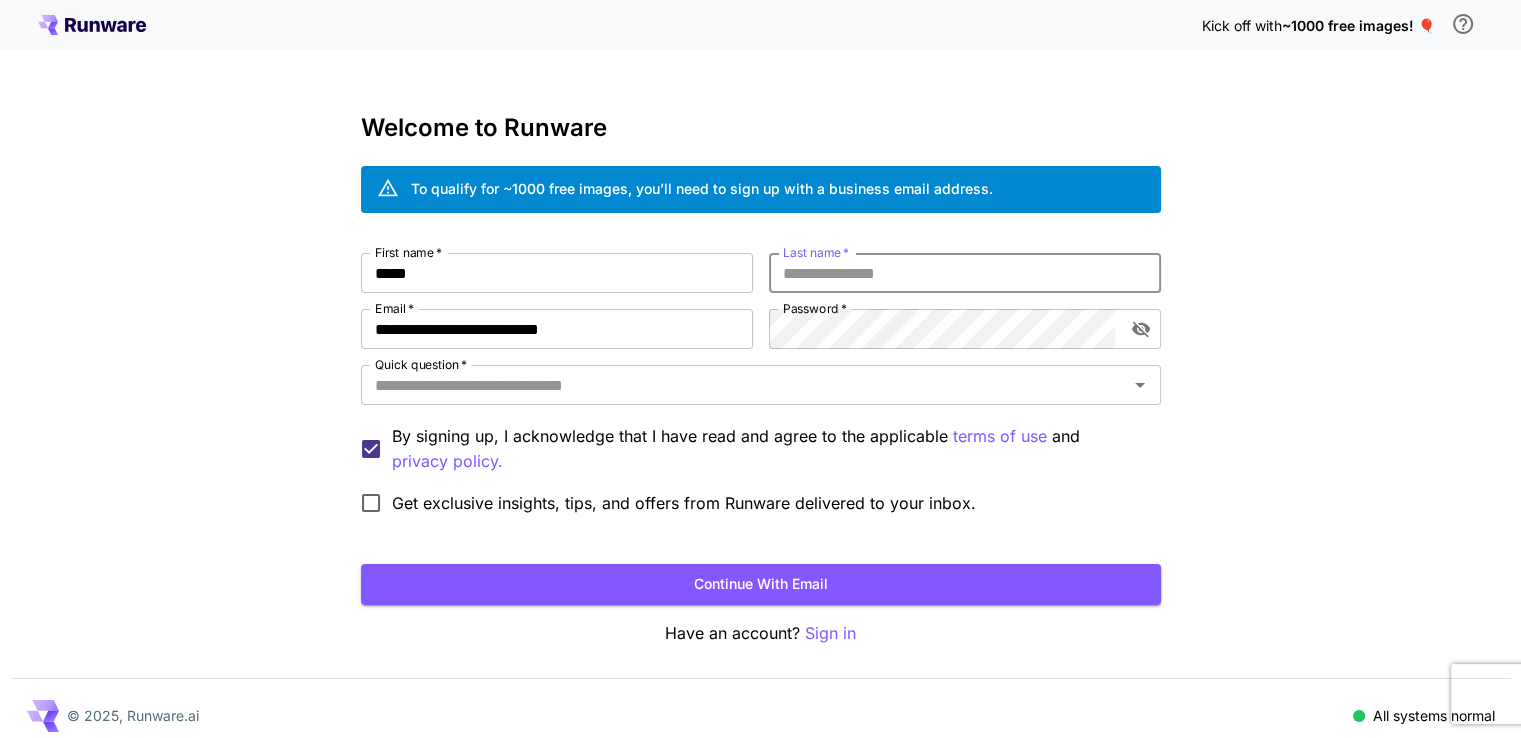 click on "Last name   *" at bounding box center (965, 273) 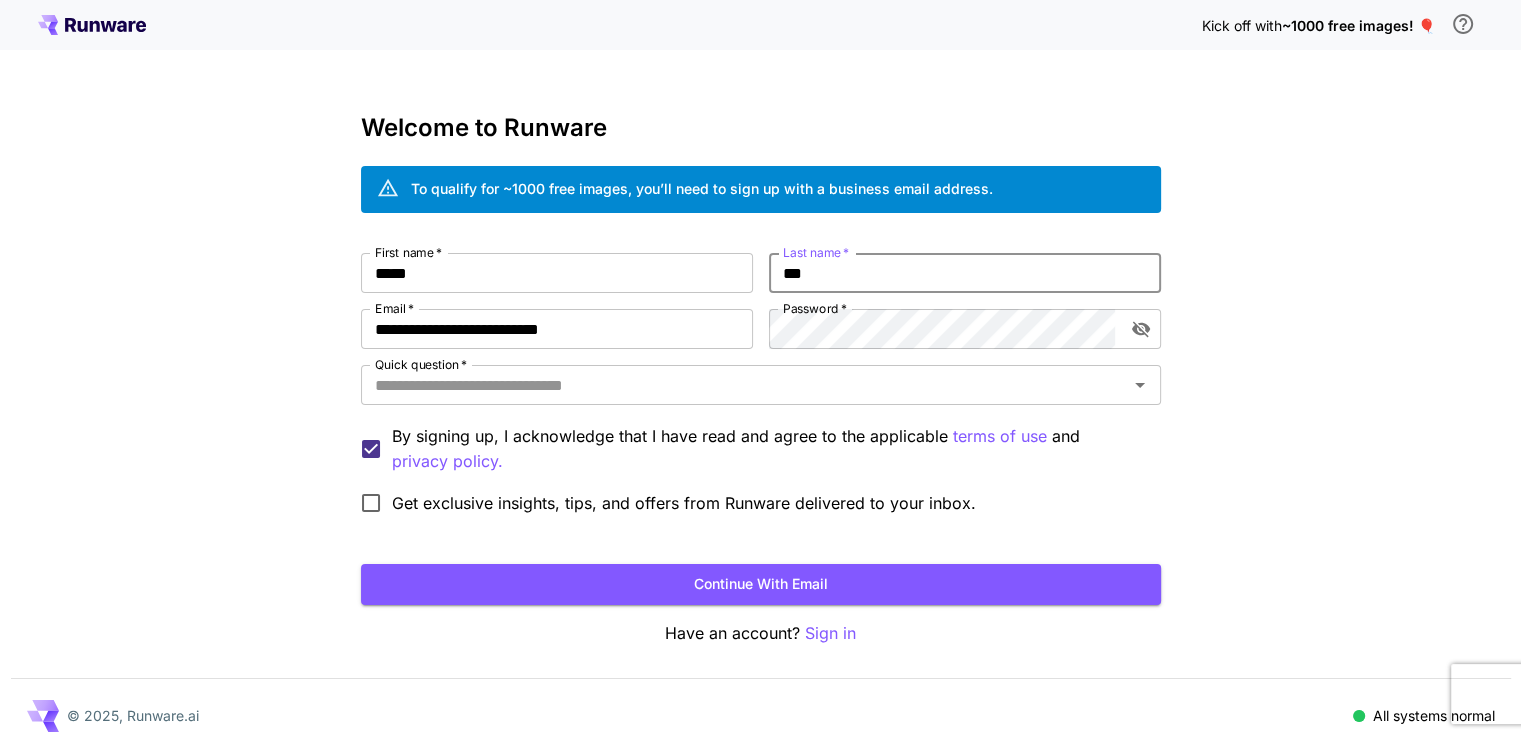 type on "***" 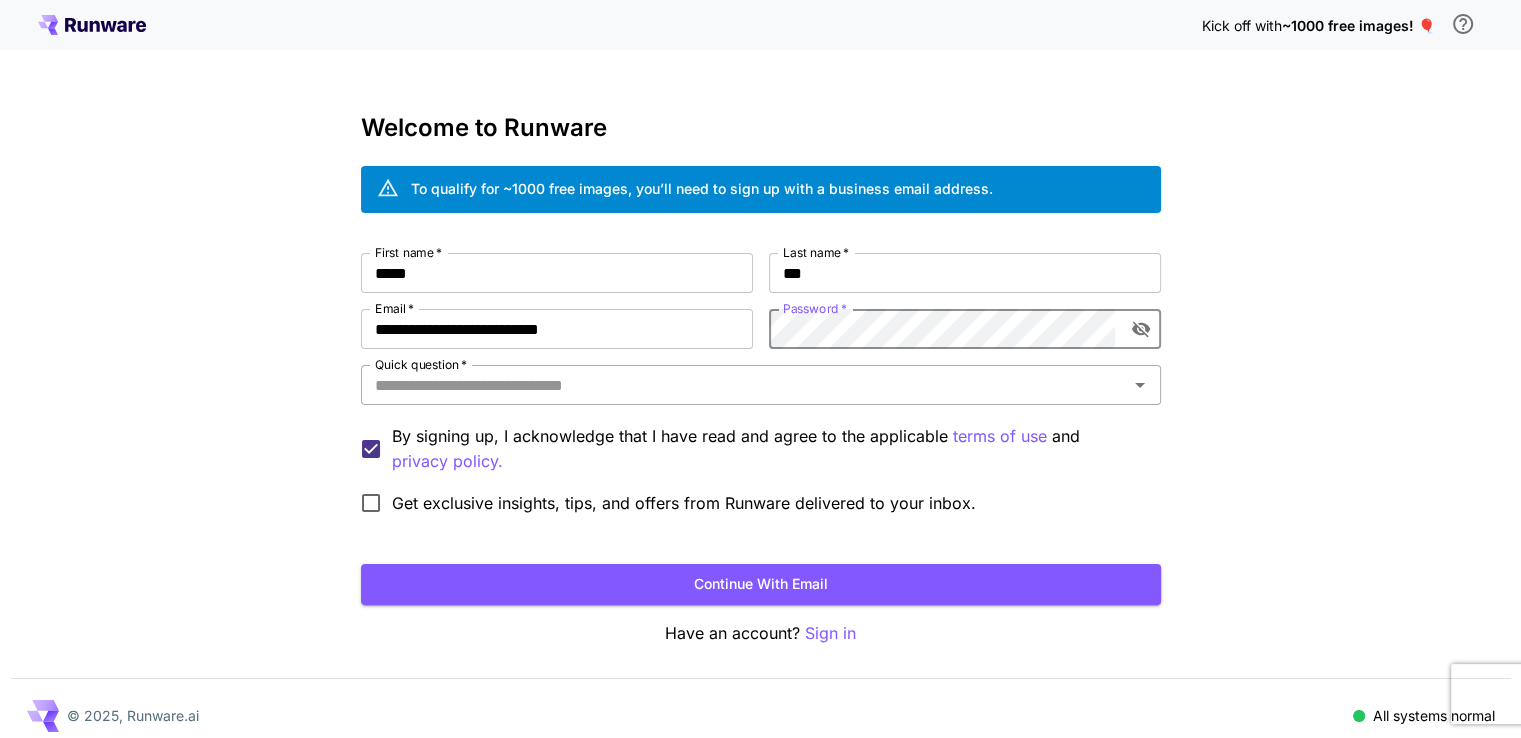 click on "Quick question   *" at bounding box center (744, 385) 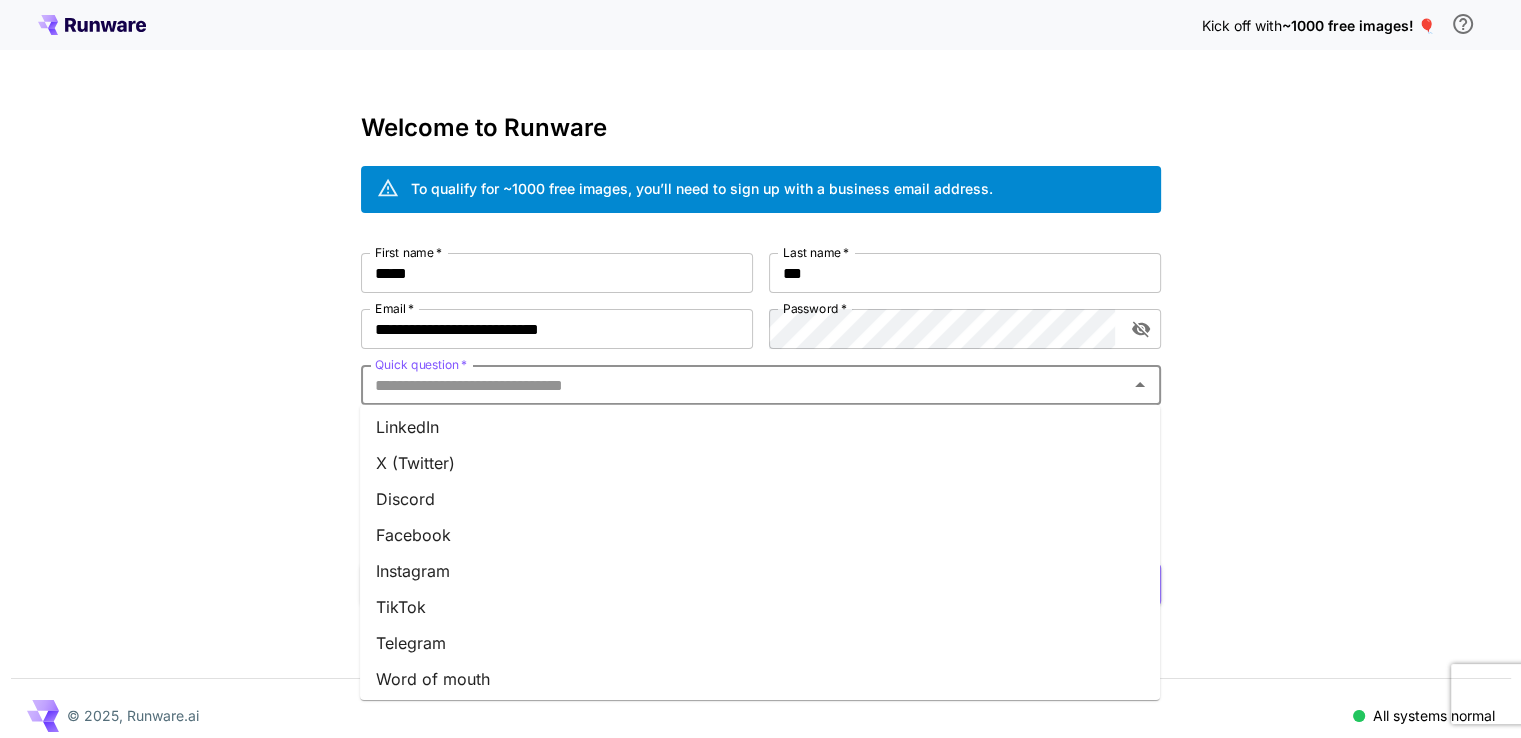 scroll, scrollTop: 260, scrollLeft: 0, axis: vertical 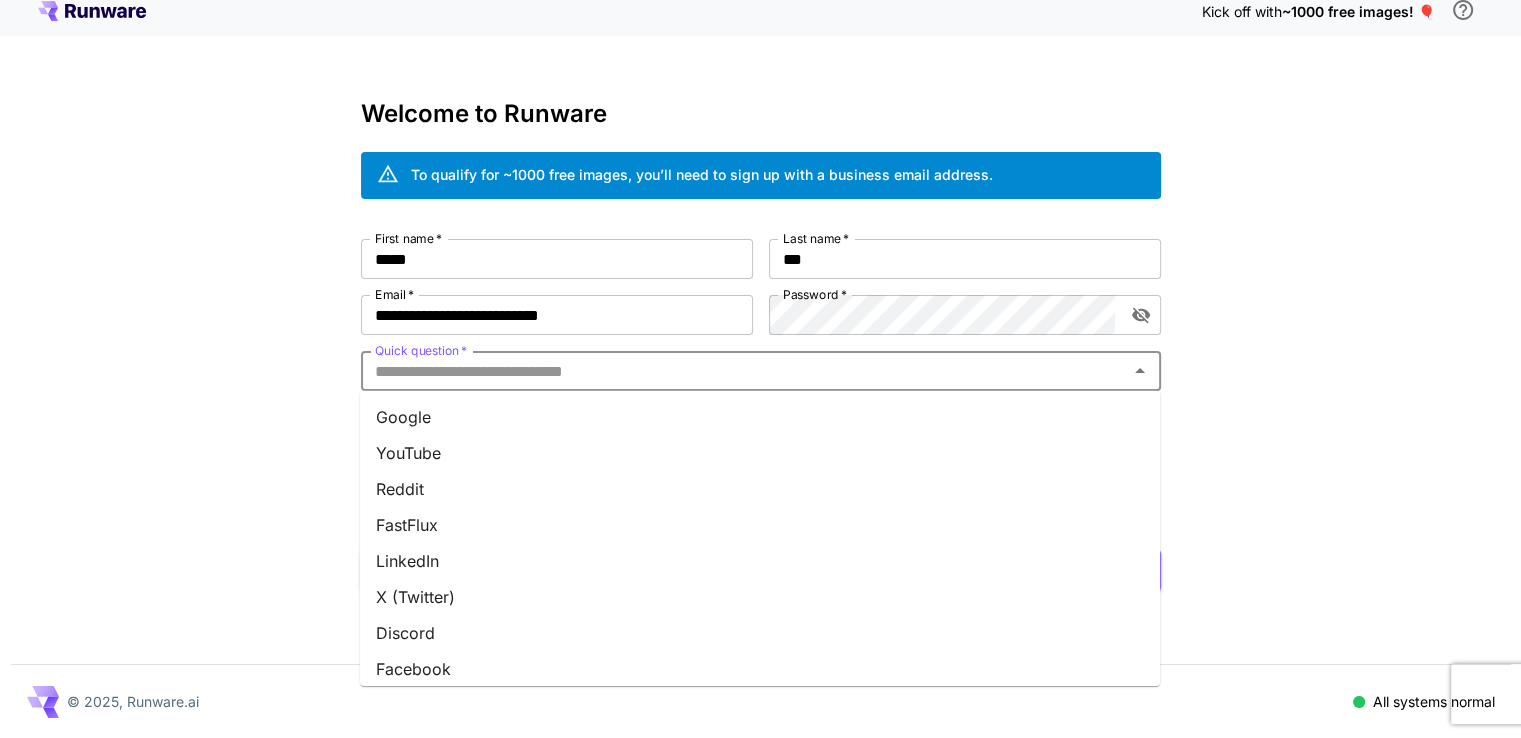 click on "Google" at bounding box center [760, 417] 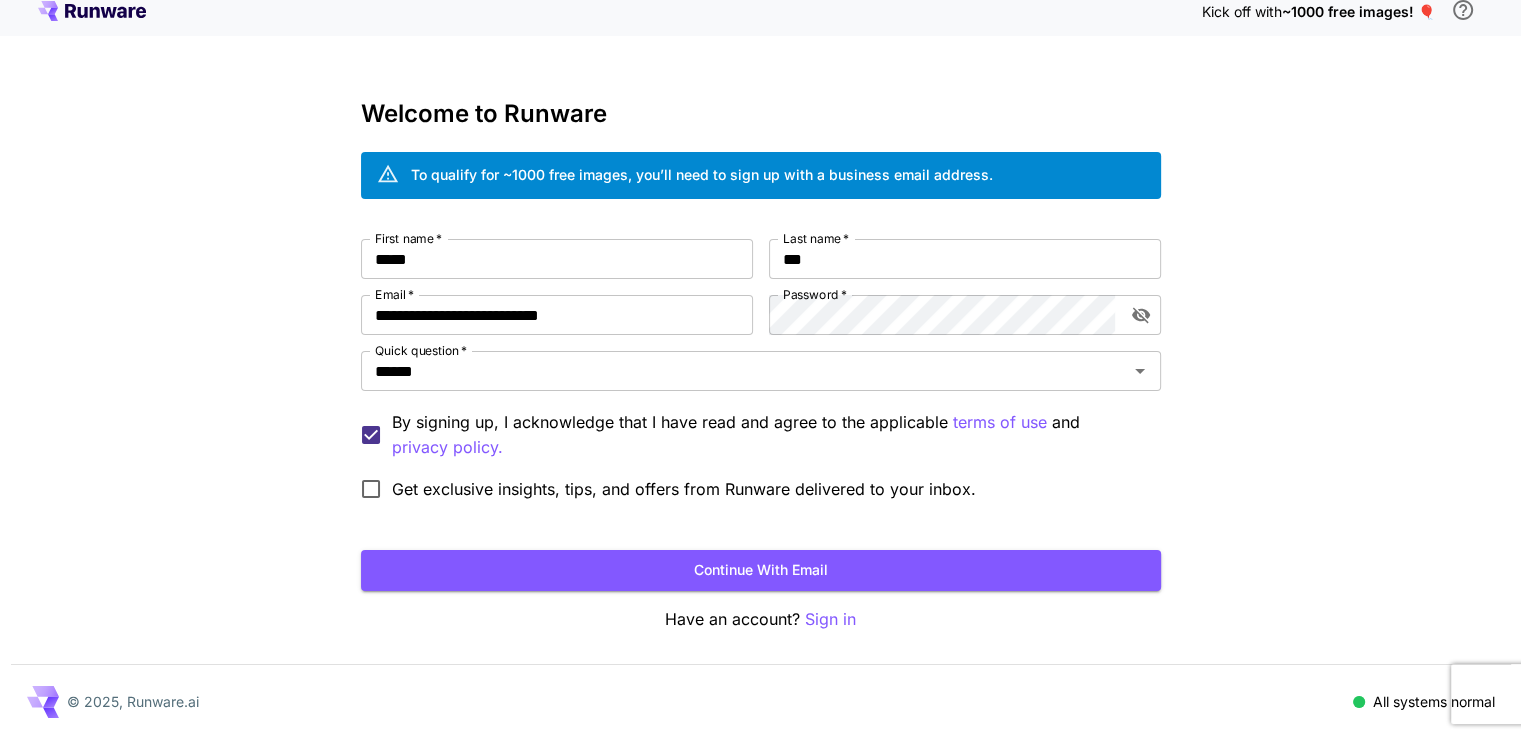 click on "Get exclusive insights, tips, and offers from Runware delivered to your inbox." at bounding box center (684, 489) 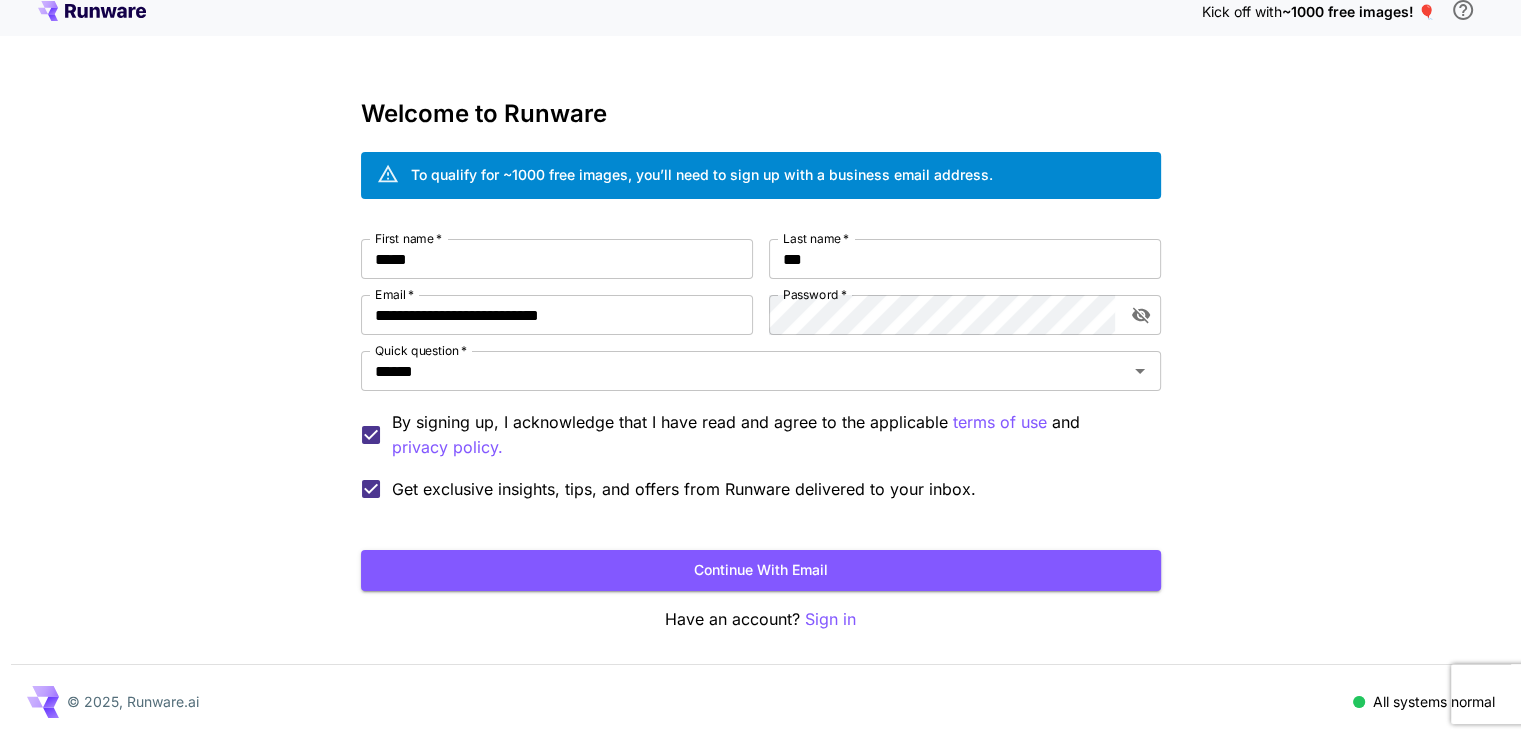 click on "Get exclusive insights, tips, and offers from Runware delivered to your inbox." at bounding box center (684, 489) 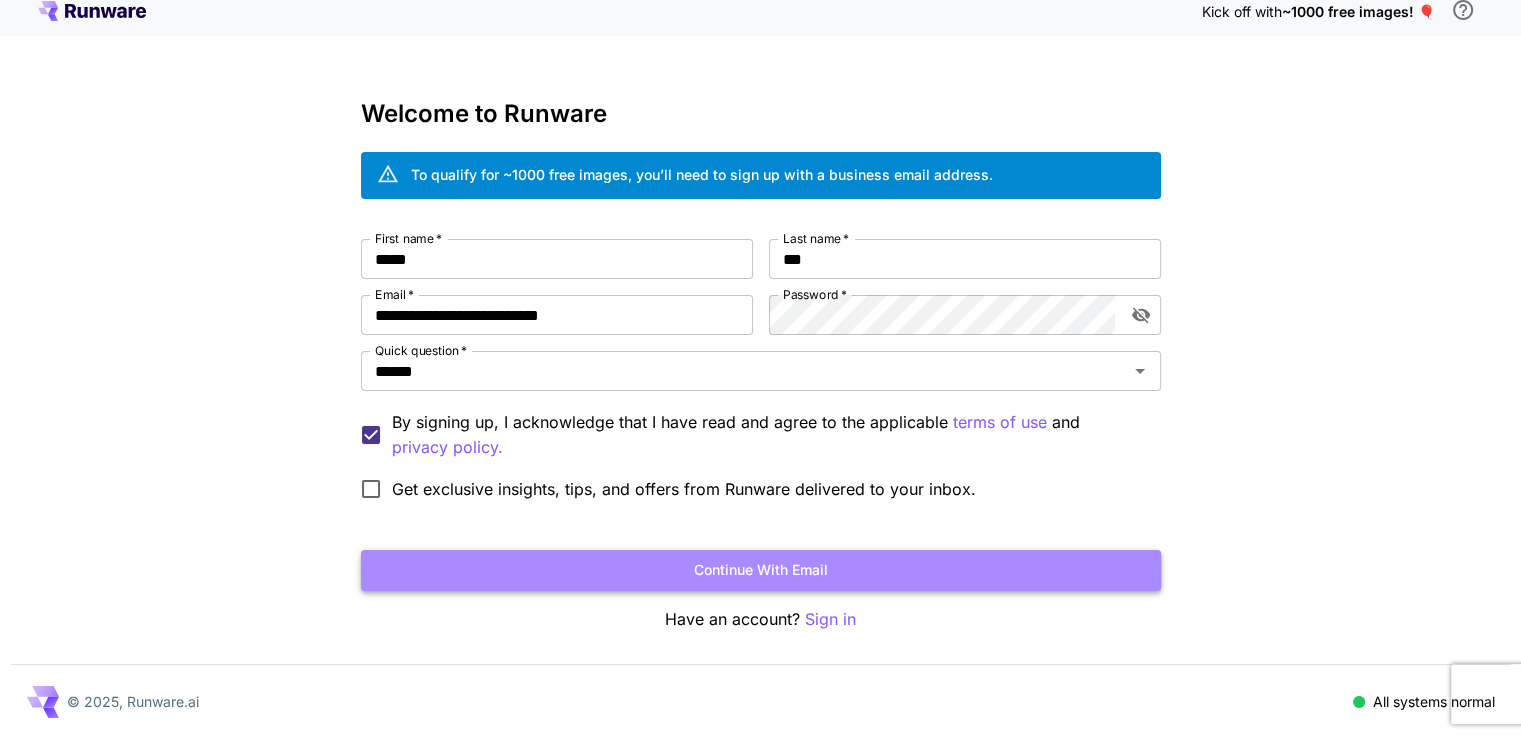 click on "Continue with email" at bounding box center (761, 570) 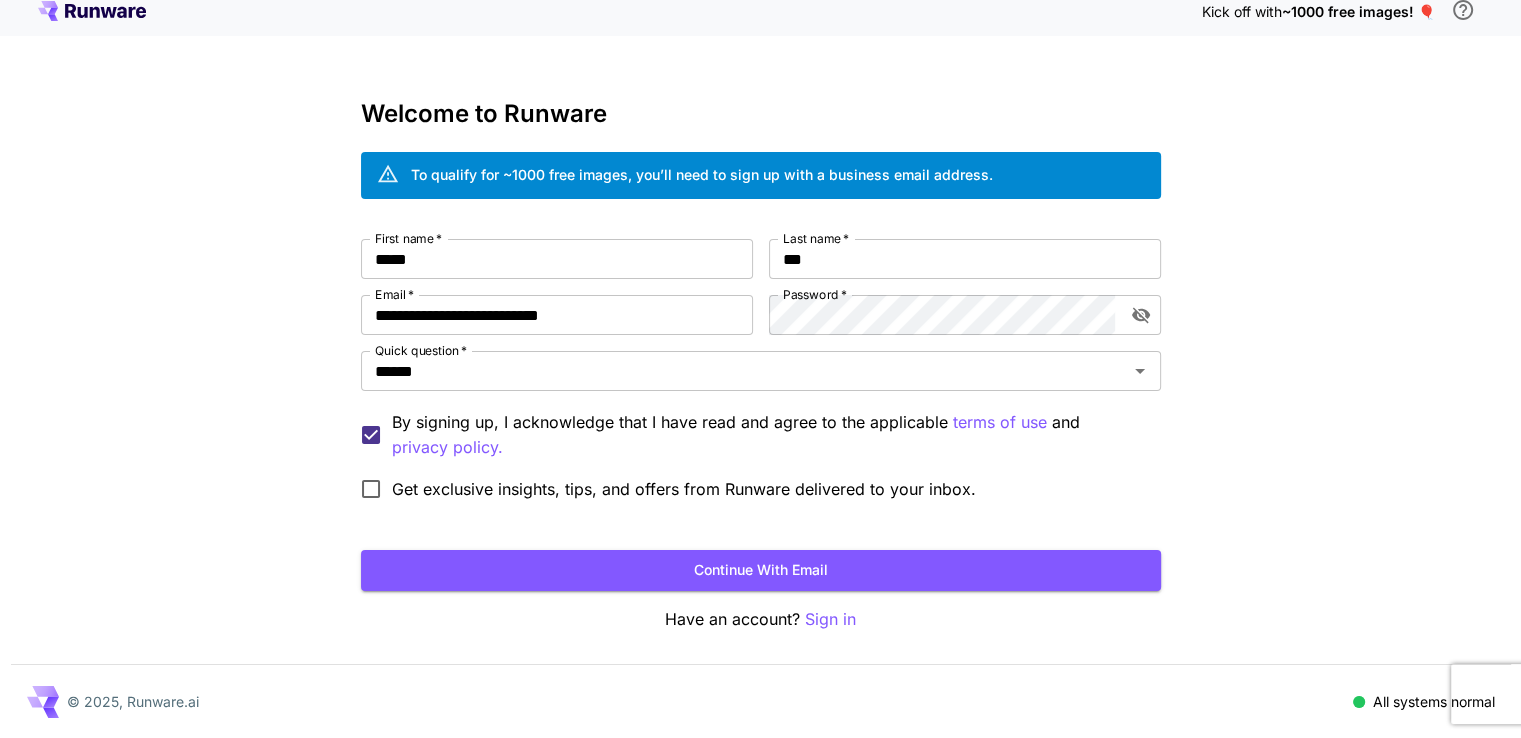 scroll, scrollTop: 0, scrollLeft: 0, axis: both 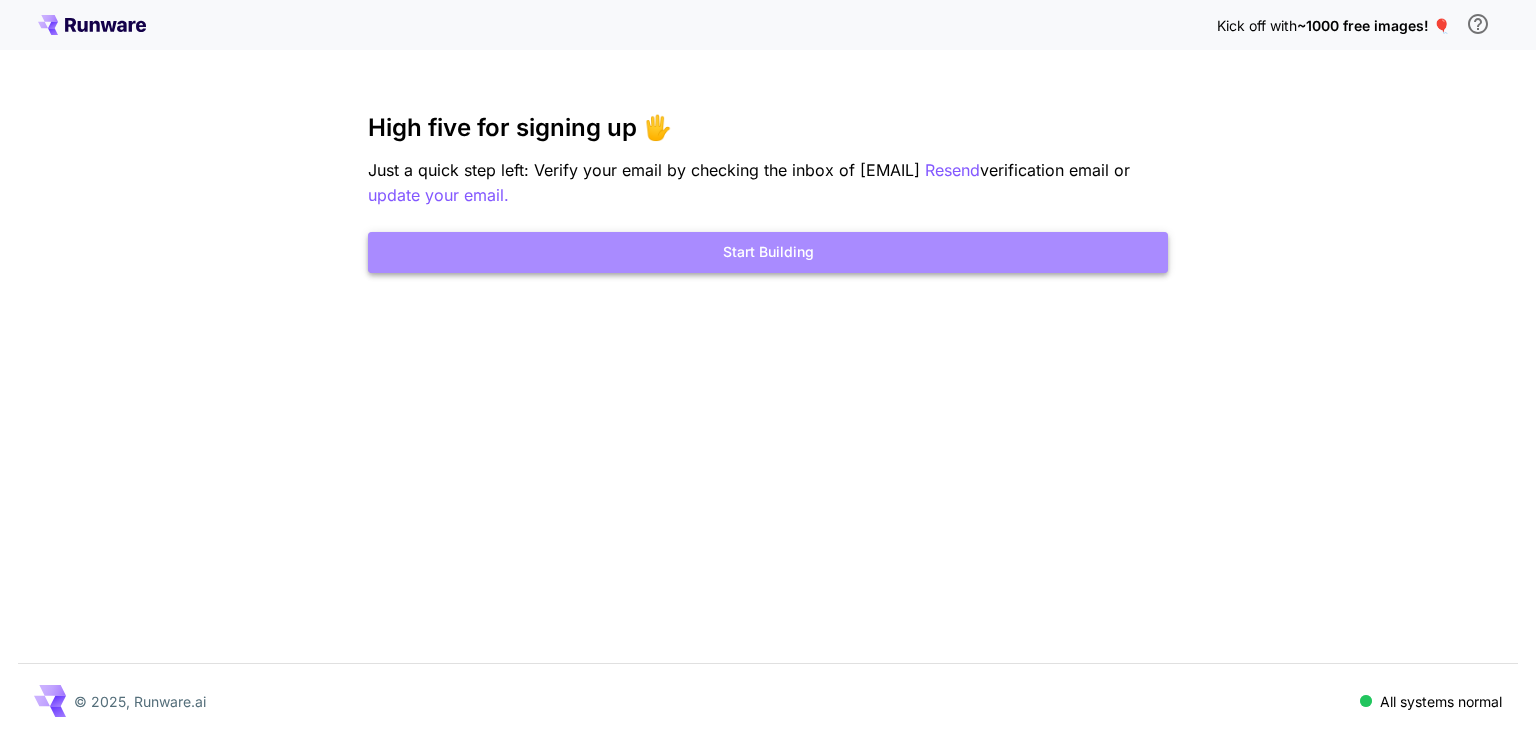click on "Start Building" at bounding box center [768, 252] 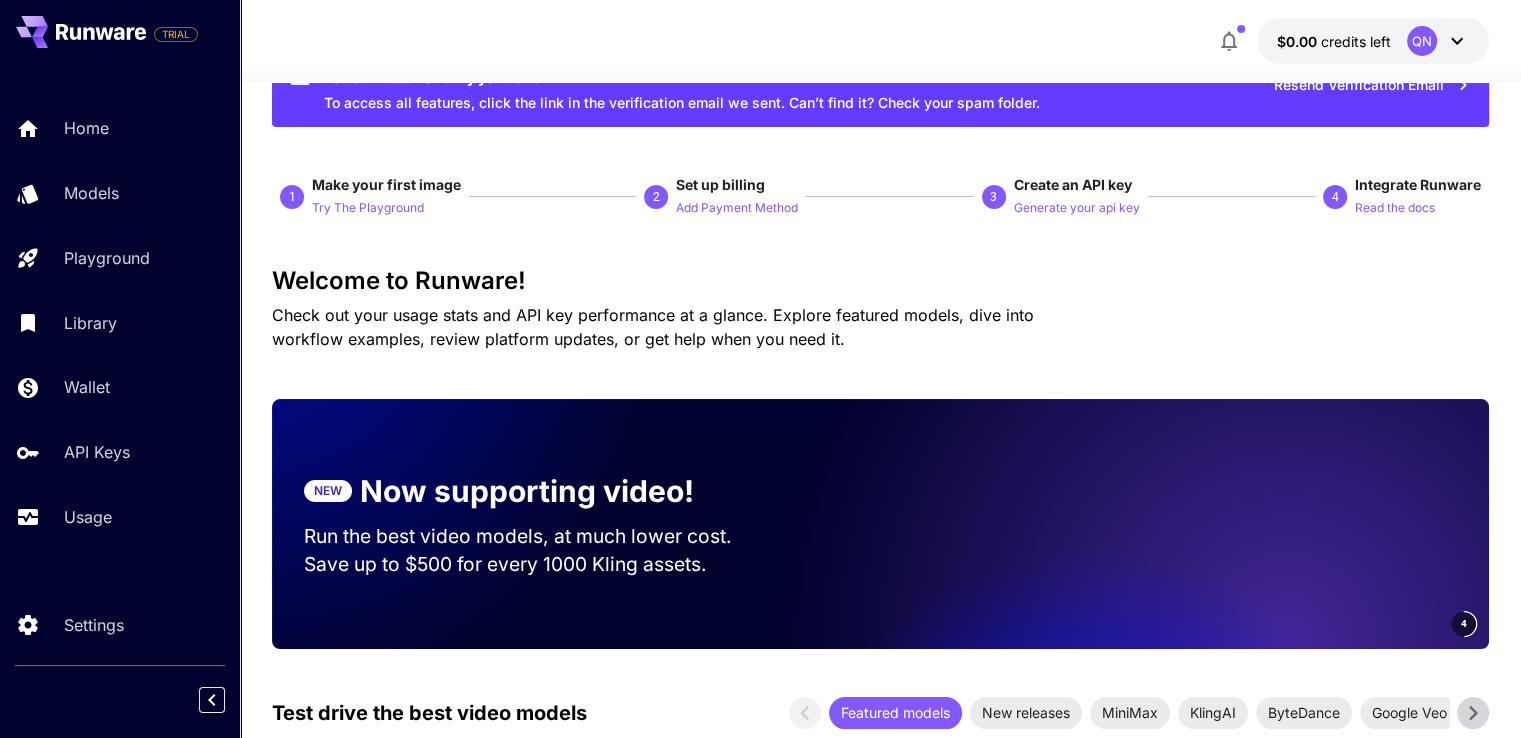 scroll, scrollTop: 0, scrollLeft: 0, axis: both 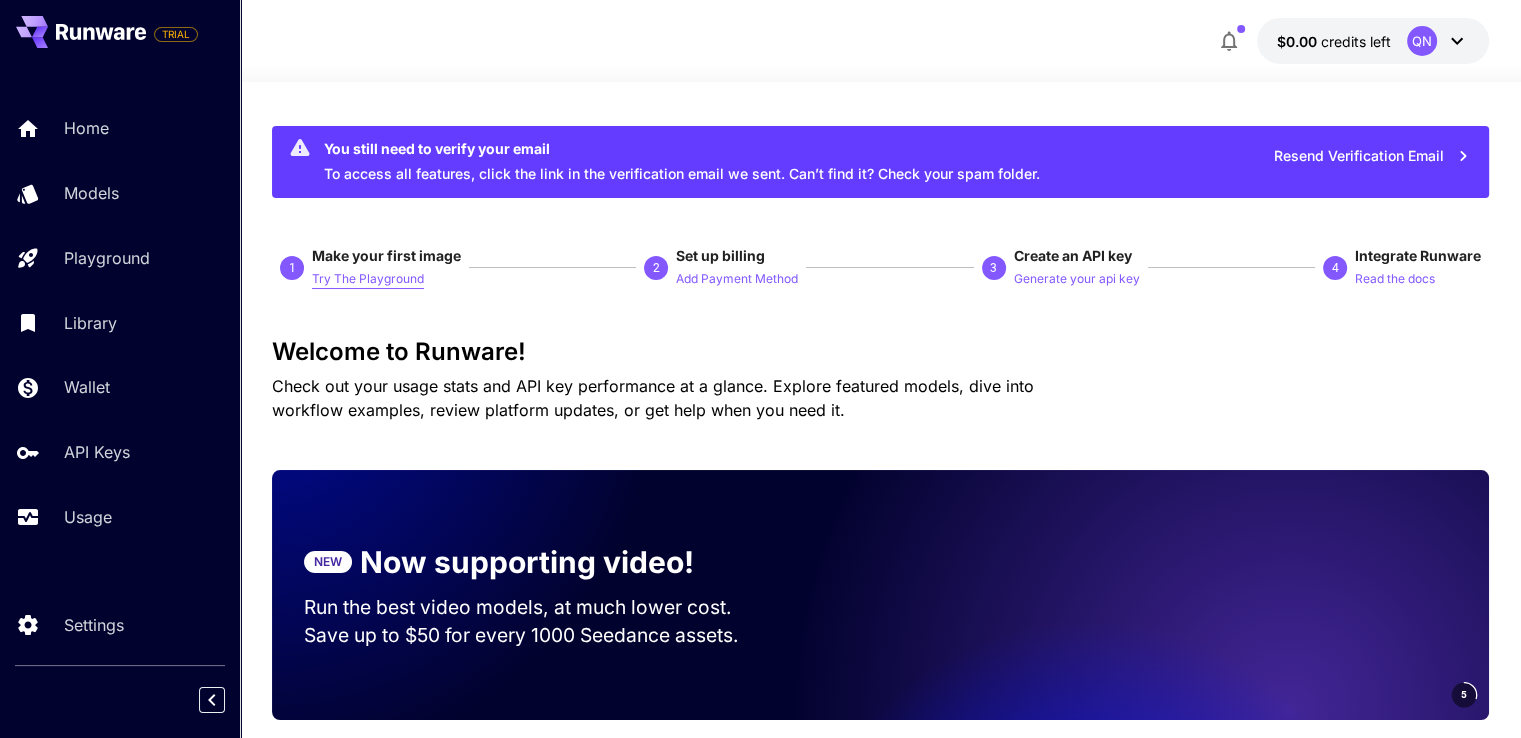 click on "Try The Playground" at bounding box center [368, 279] 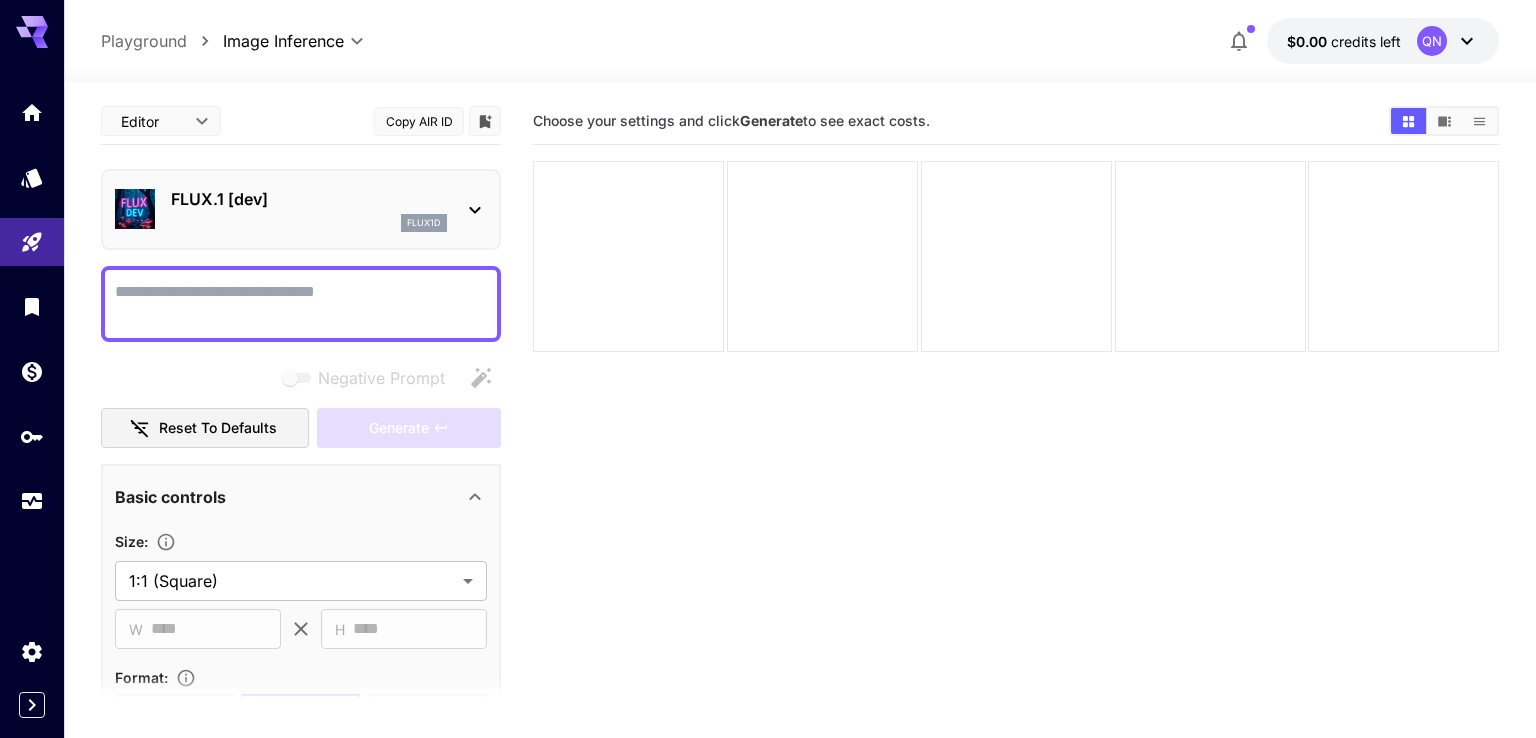 type on "**********" 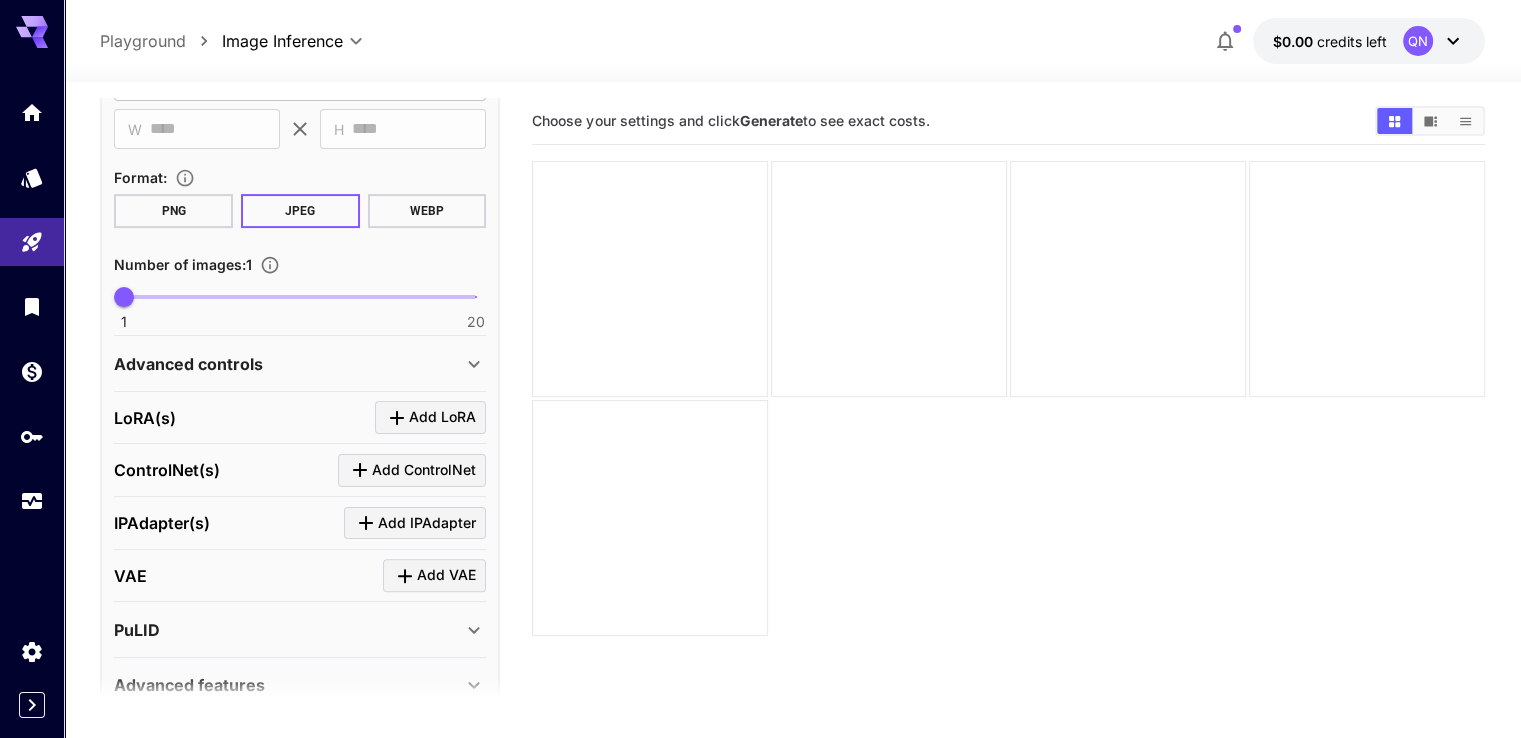 scroll, scrollTop: 588, scrollLeft: 0, axis: vertical 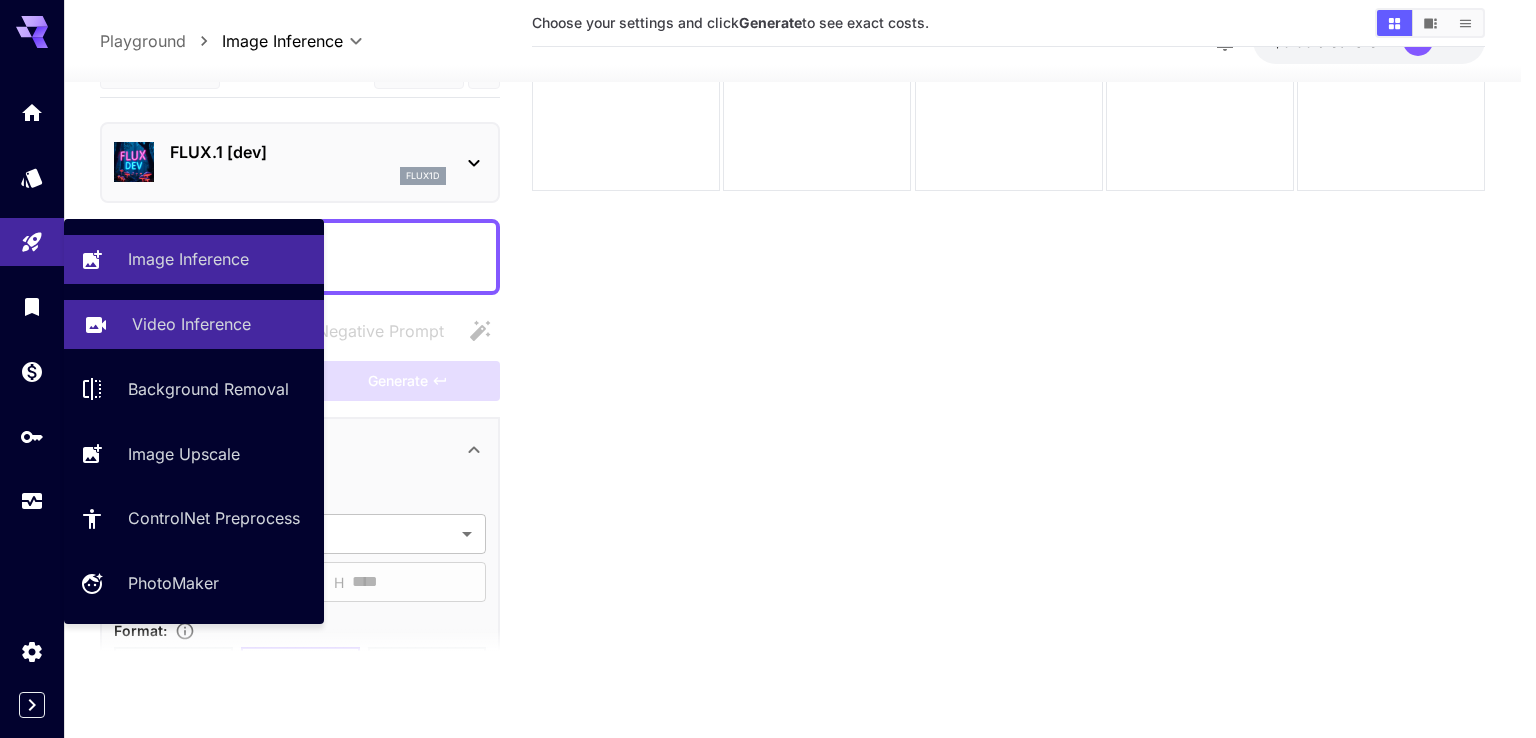 click on "Video Inference" at bounding box center [191, 324] 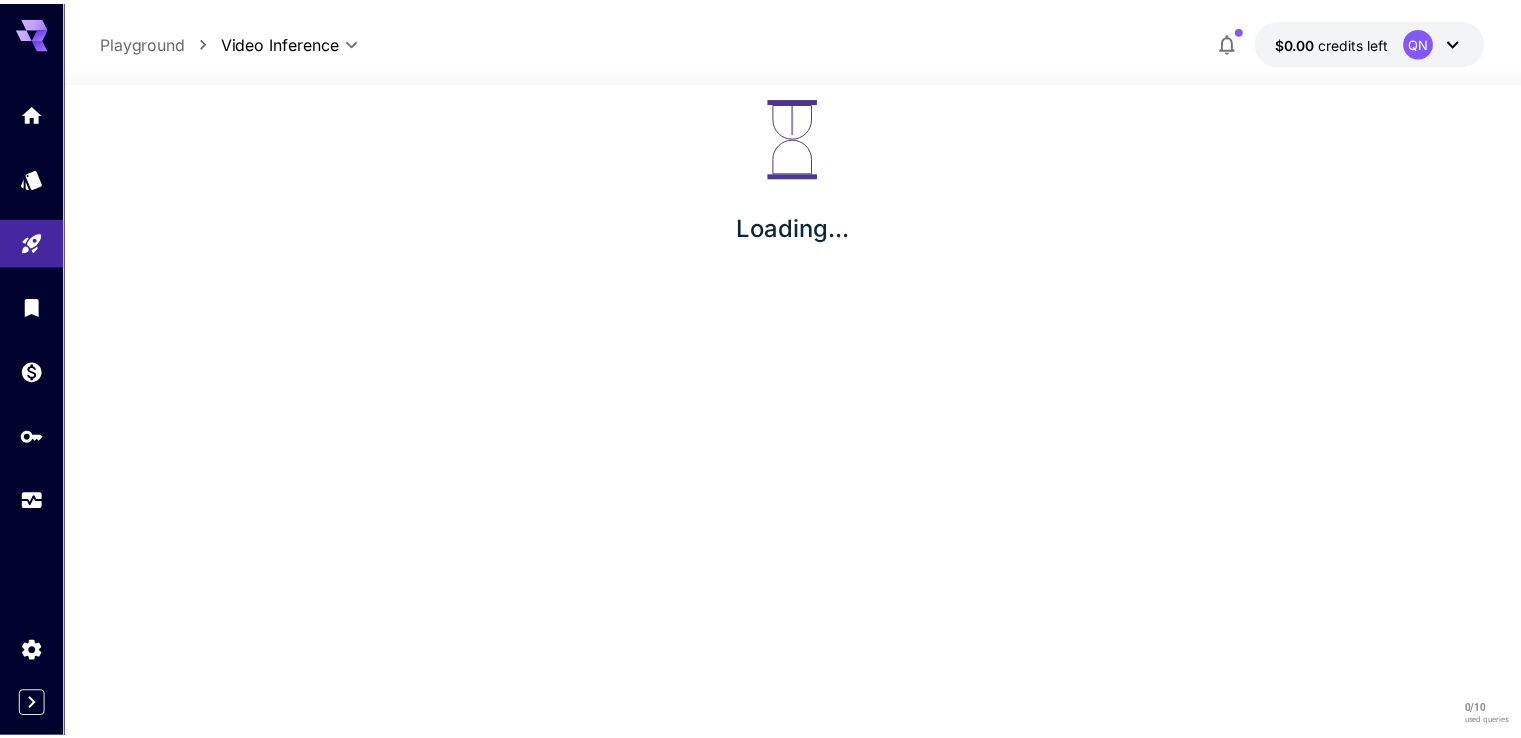 scroll, scrollTop: 0, scrollLeft: 0, axis: both 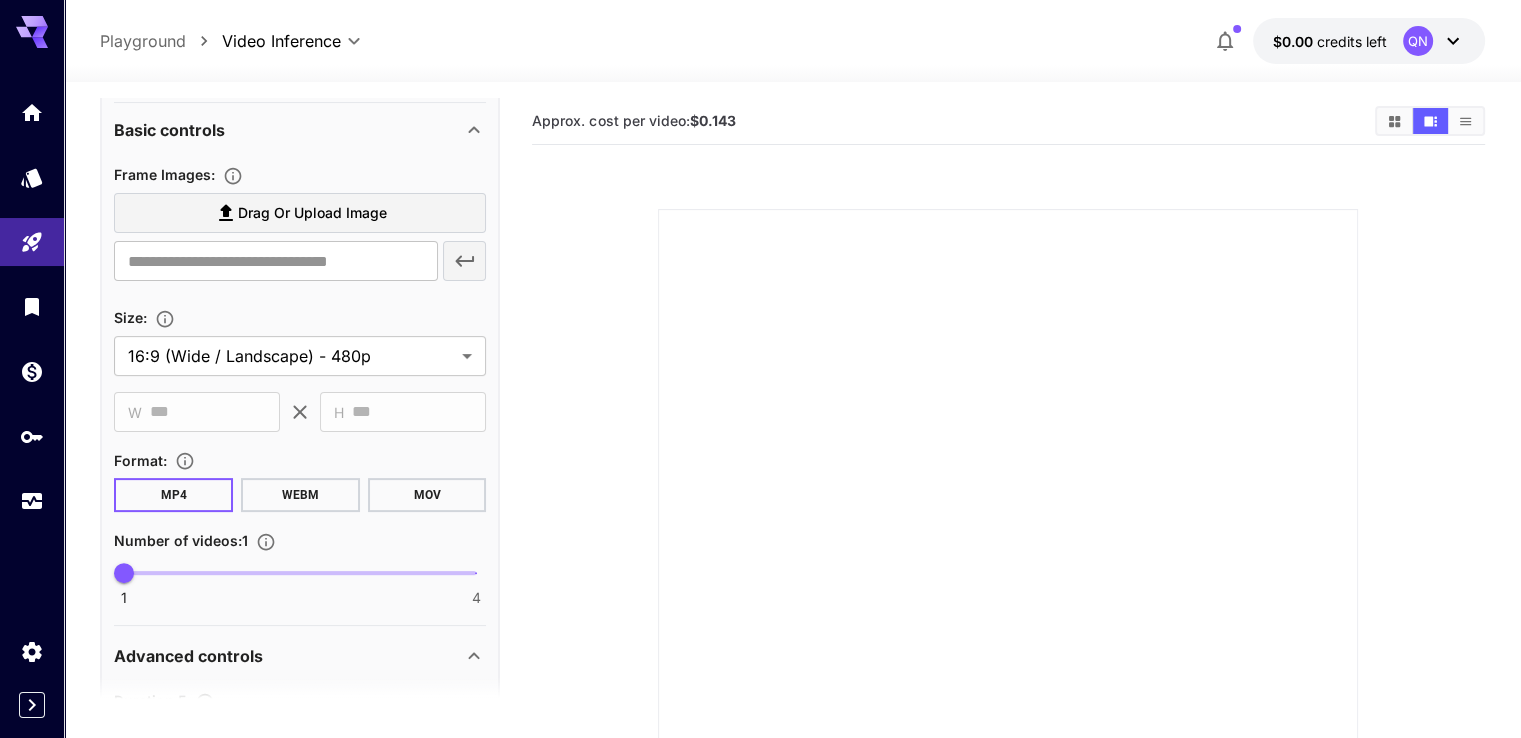 click at bounding box center (1008, 559) 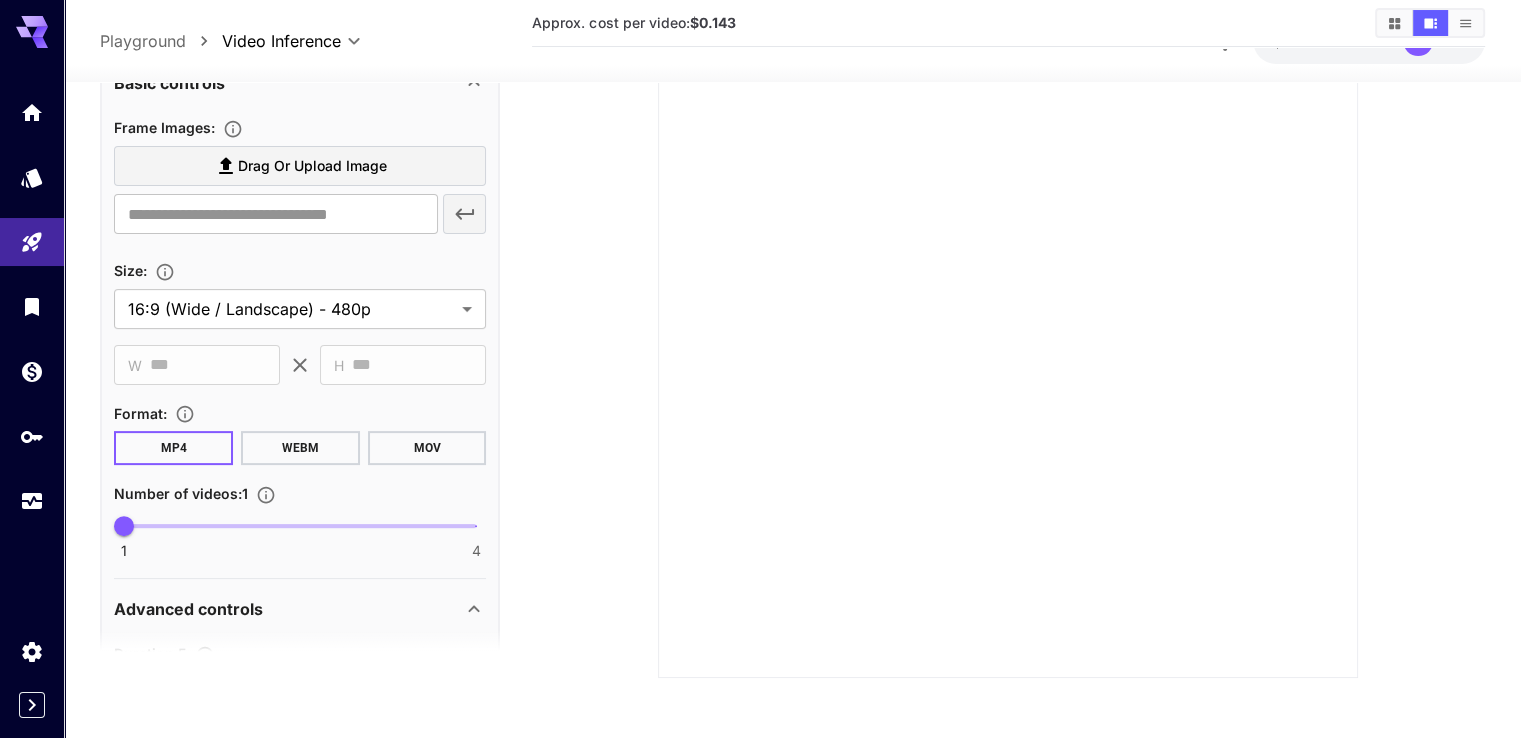 scroll, scrollTop: 0, scrollLeft: 0, axis: both 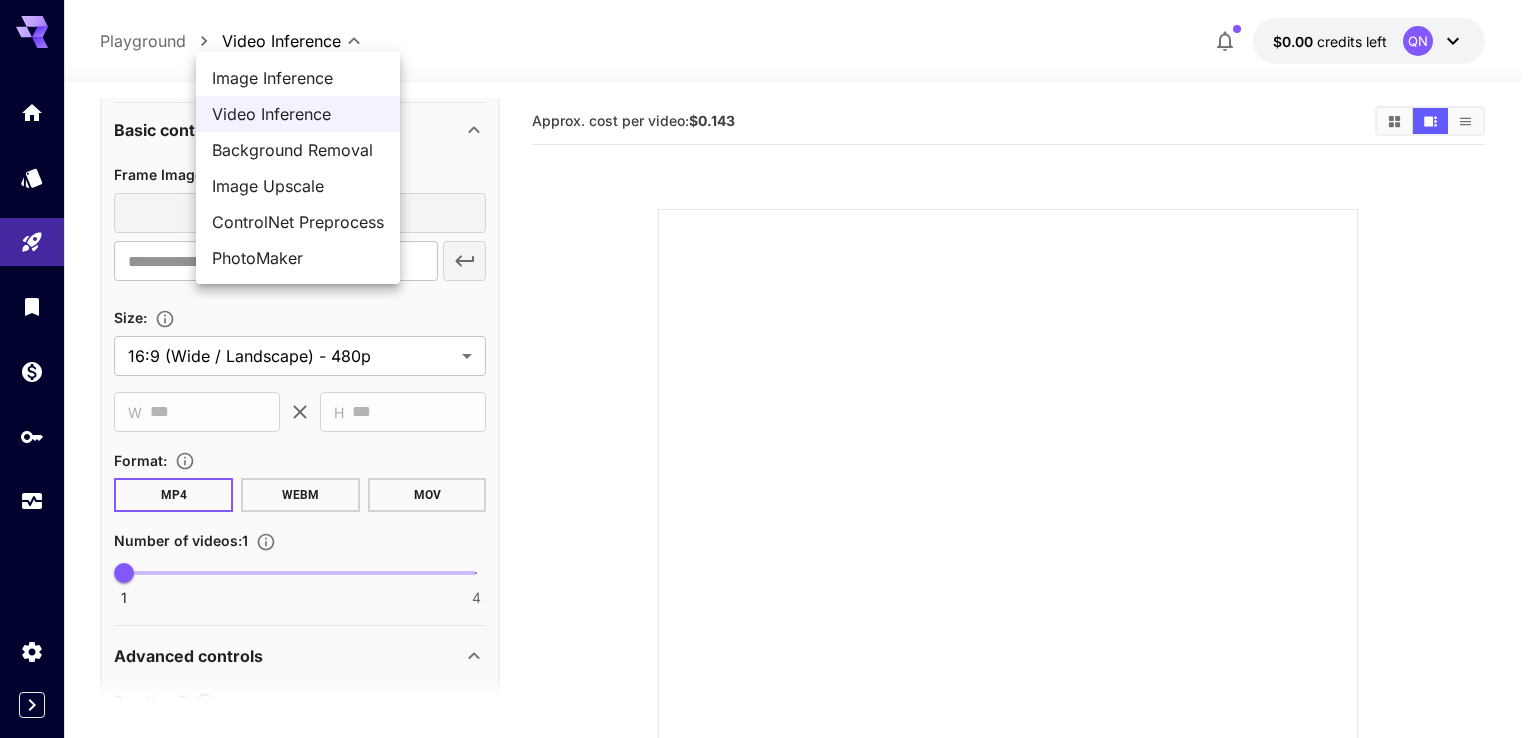 click on "**********" at bounding box center [768, 484] 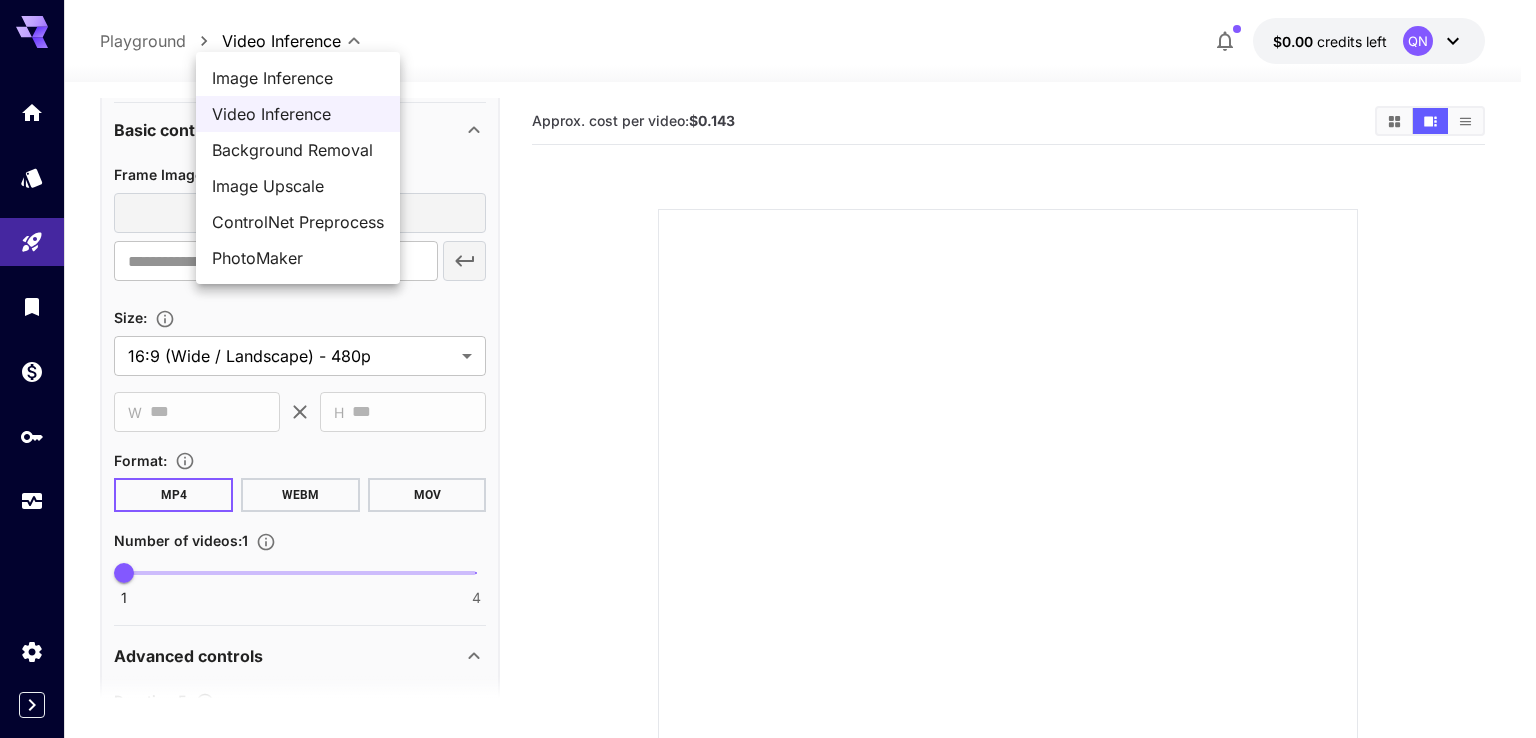 click at bounding box center (768, 369) 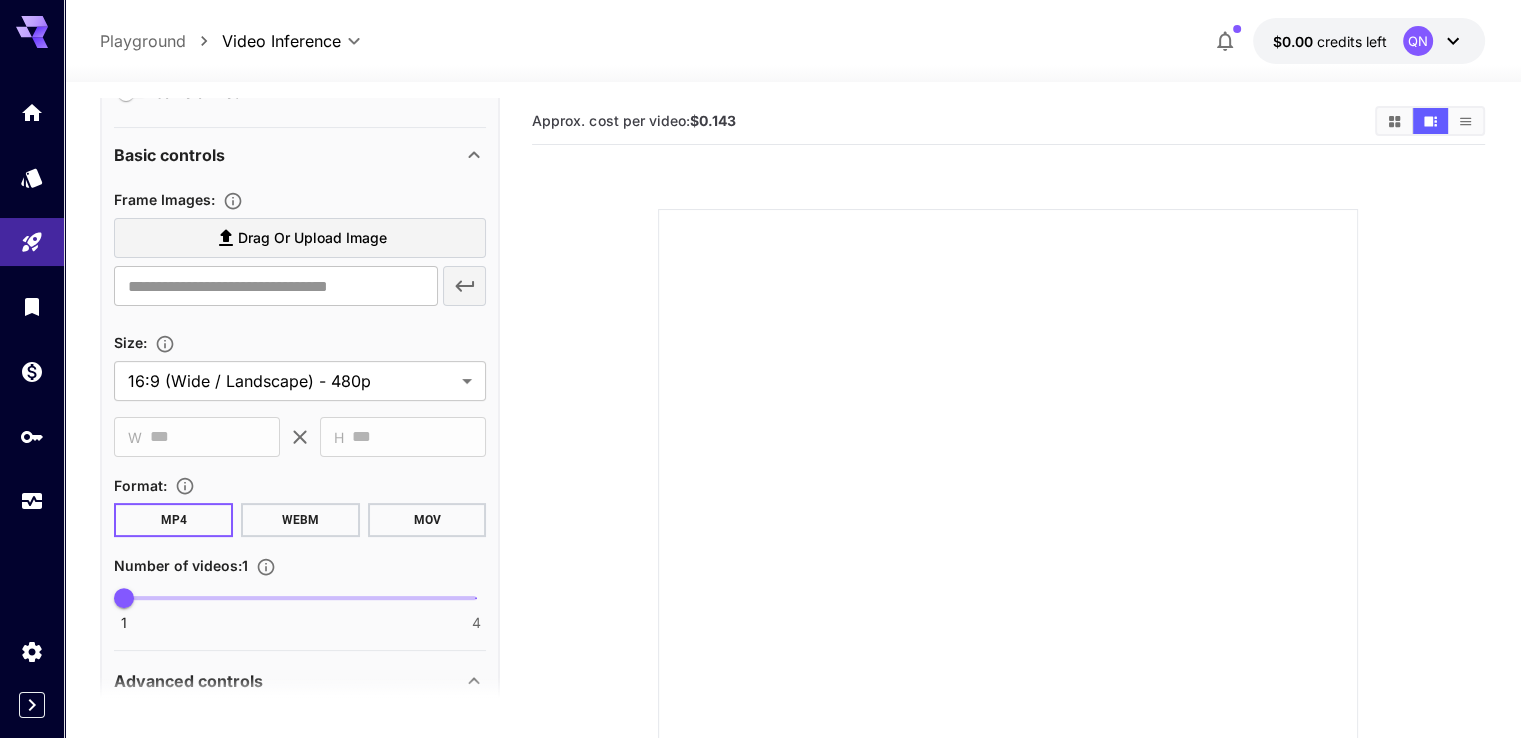 scroll, scrollTop: 476, scrollLeft: 0, axis: vertical 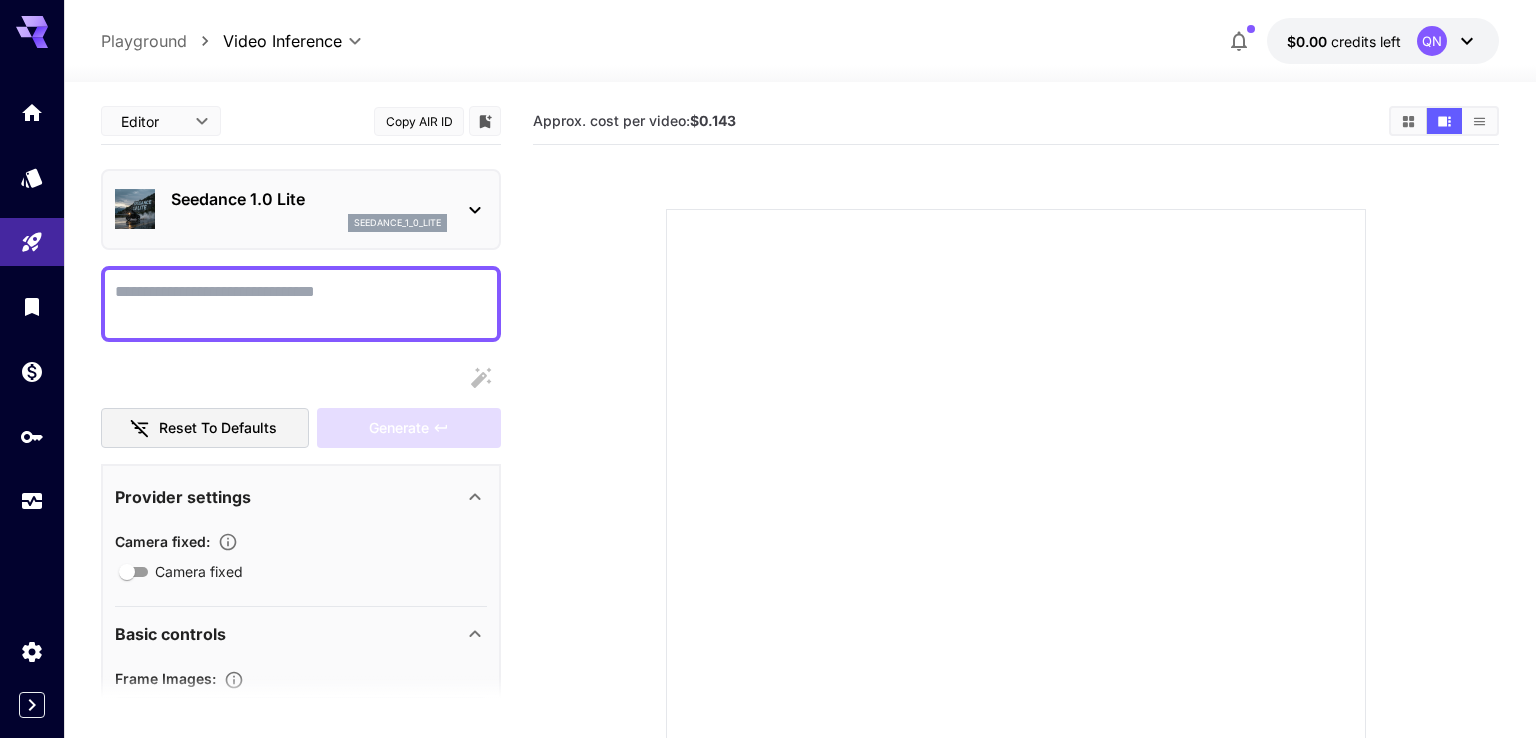 click on "**********" at bounding box center [768, 484] 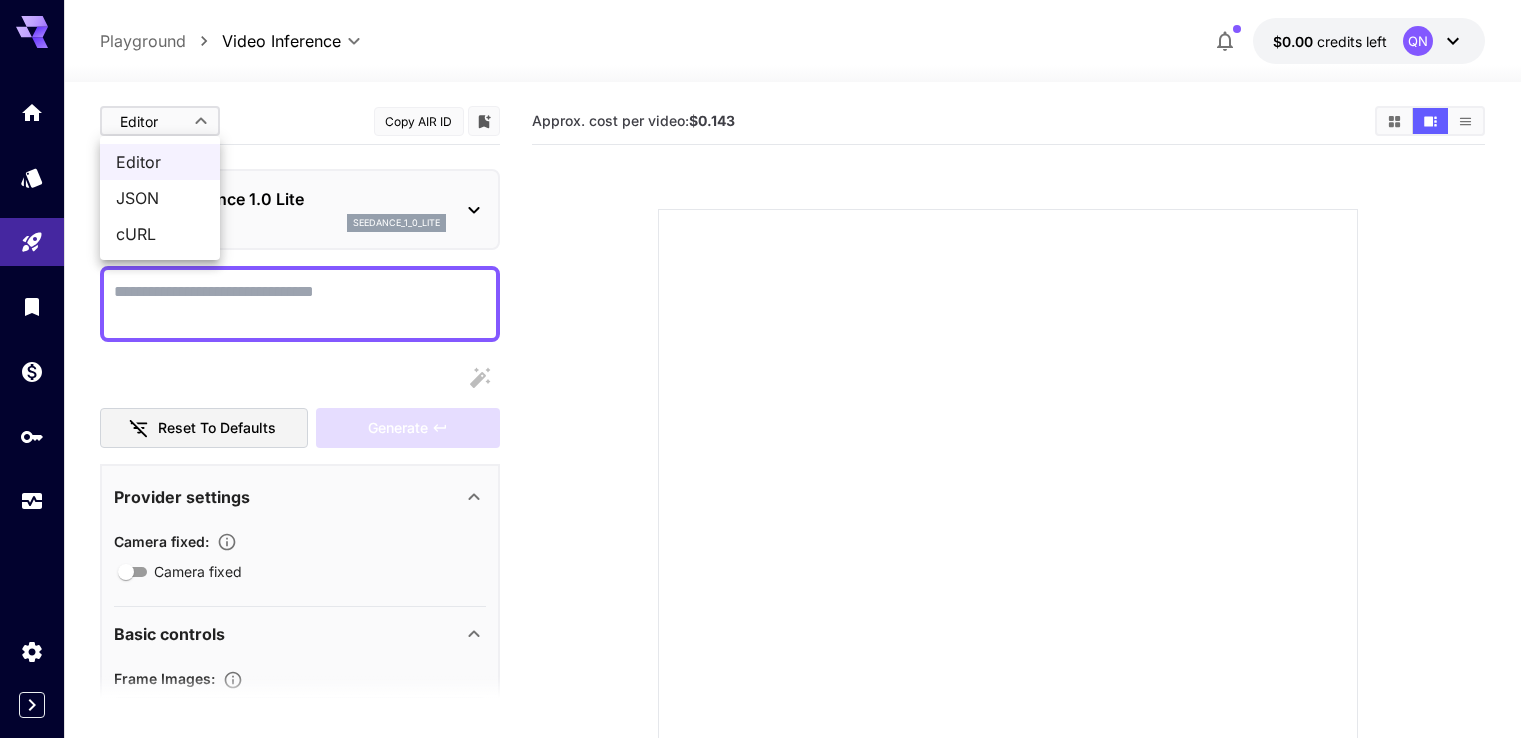 click at bounding box center (768, 369) 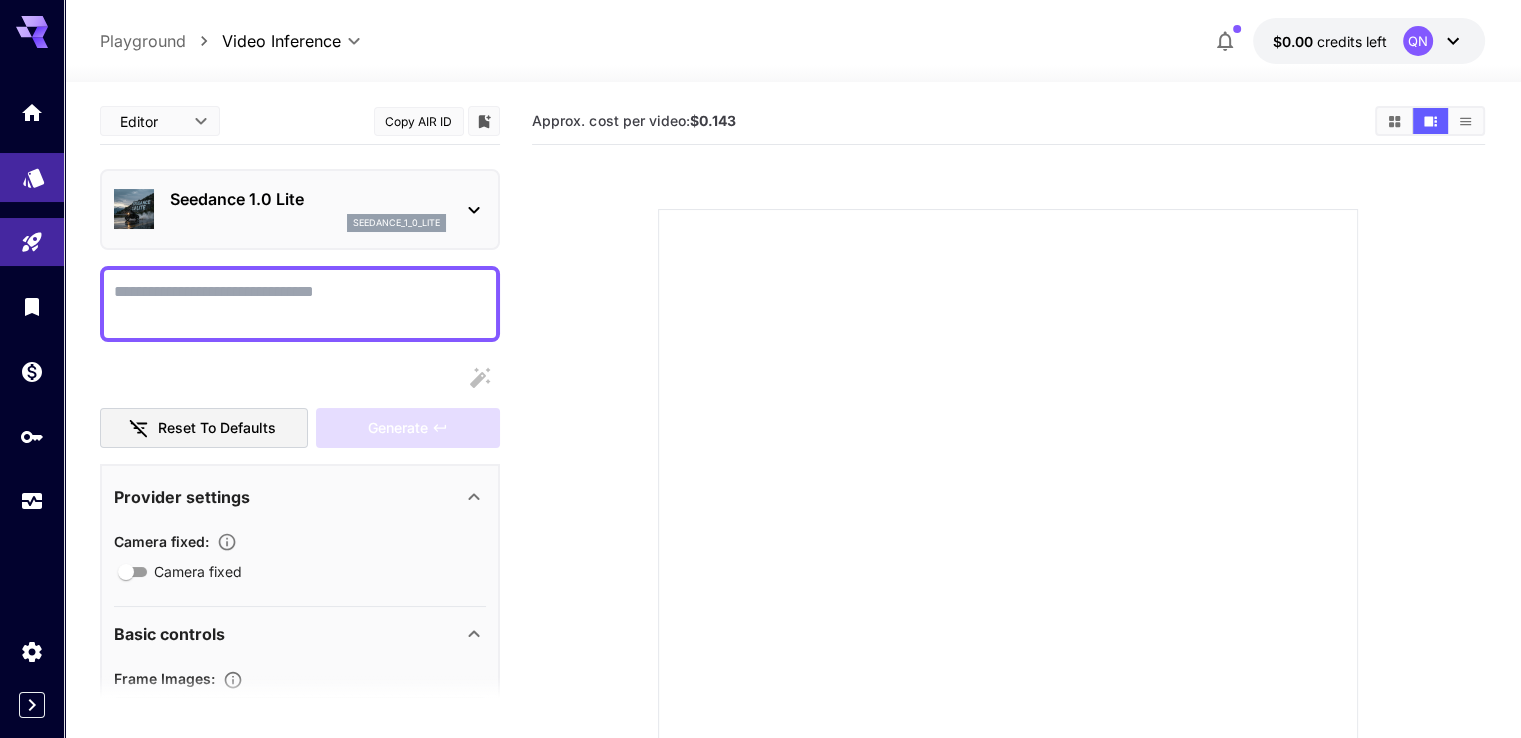 click at bounding box center (32, 177) 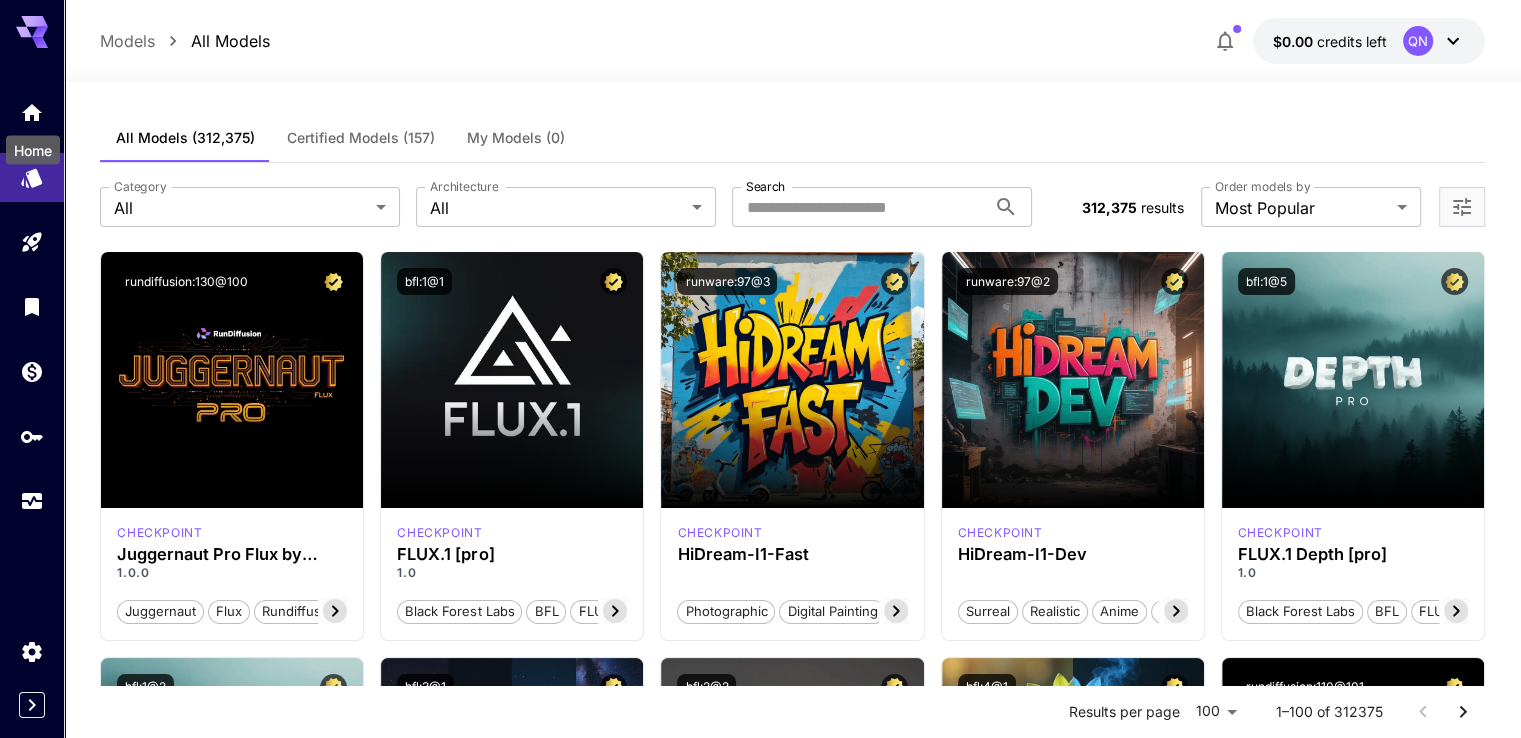click on "Home" at bounding box center [33, 144] 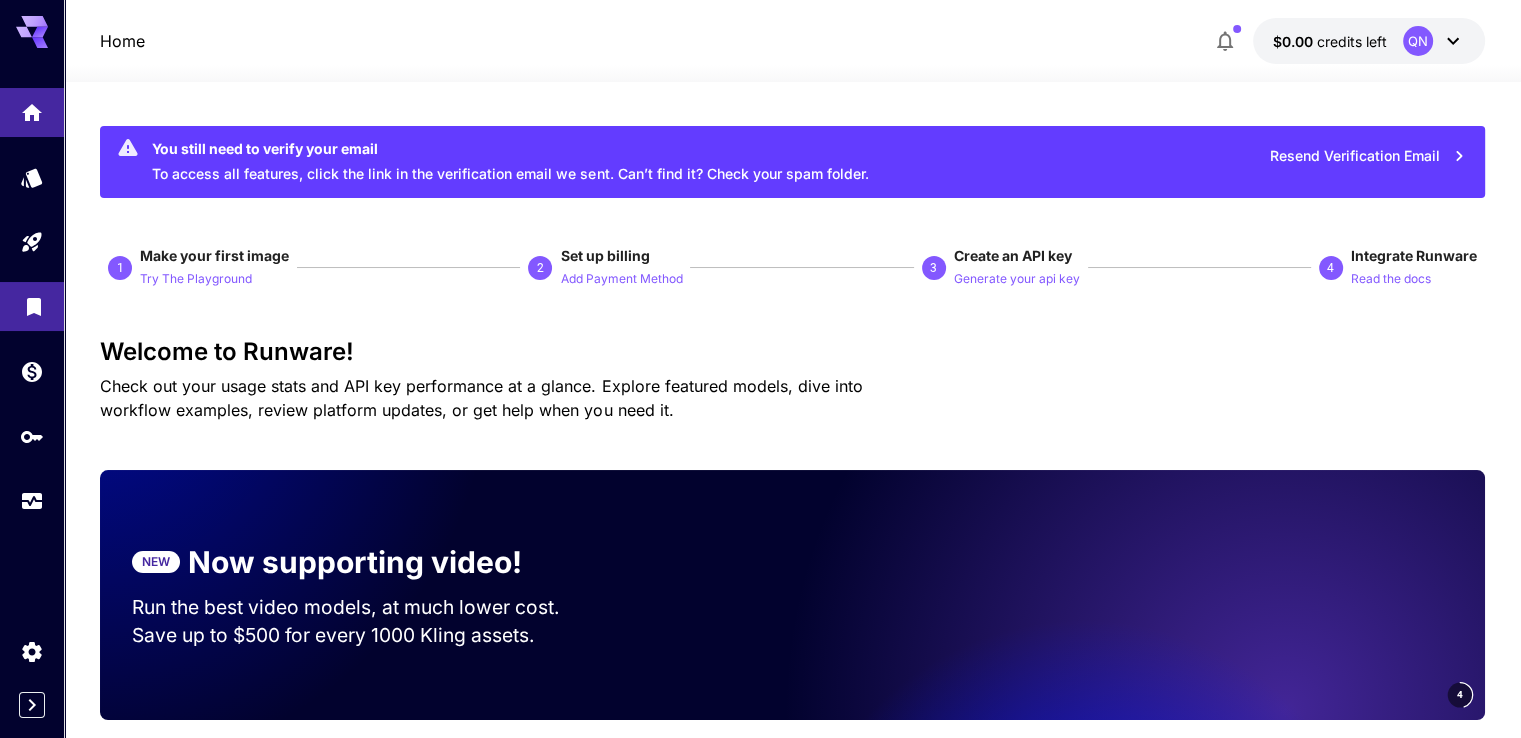 click at bounding box center [32, 306] 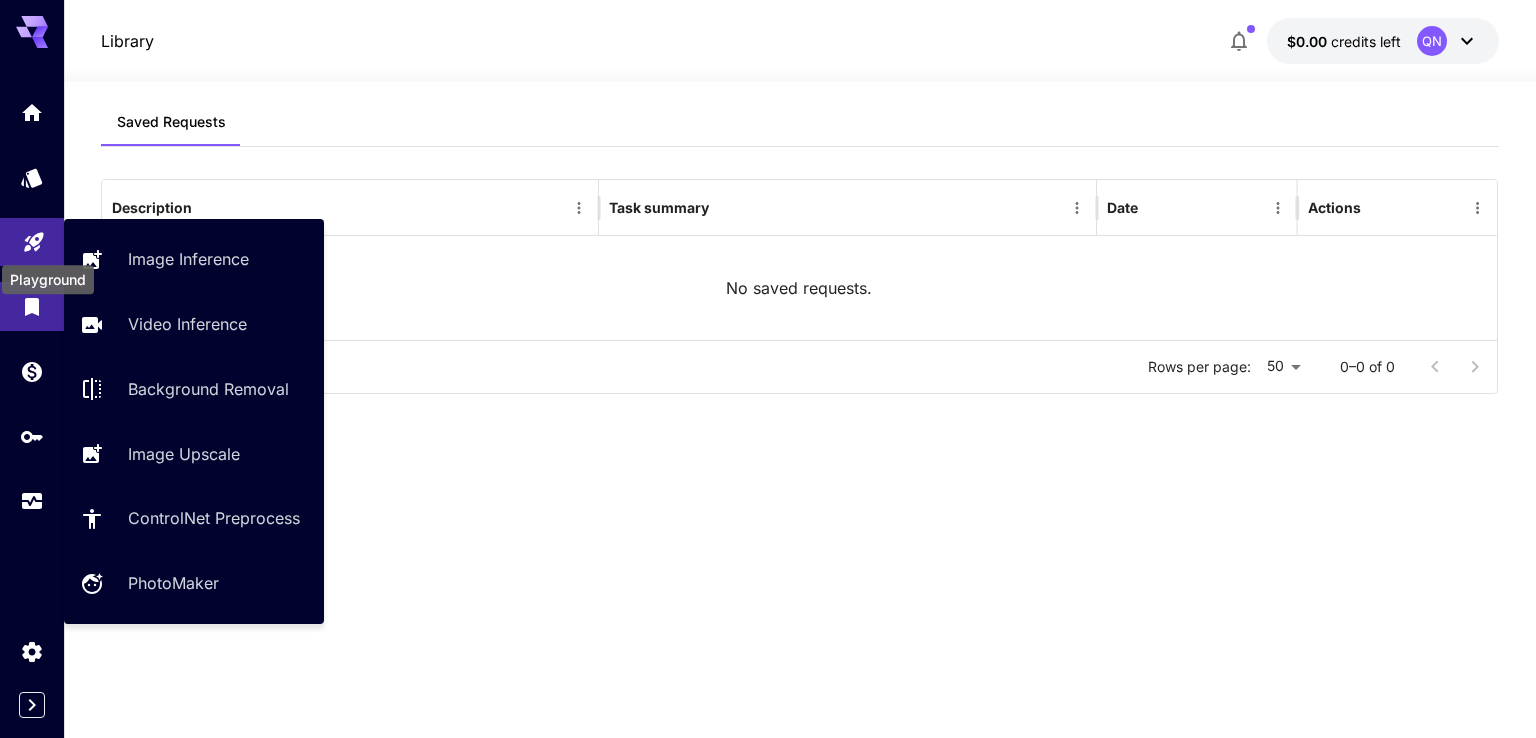click 